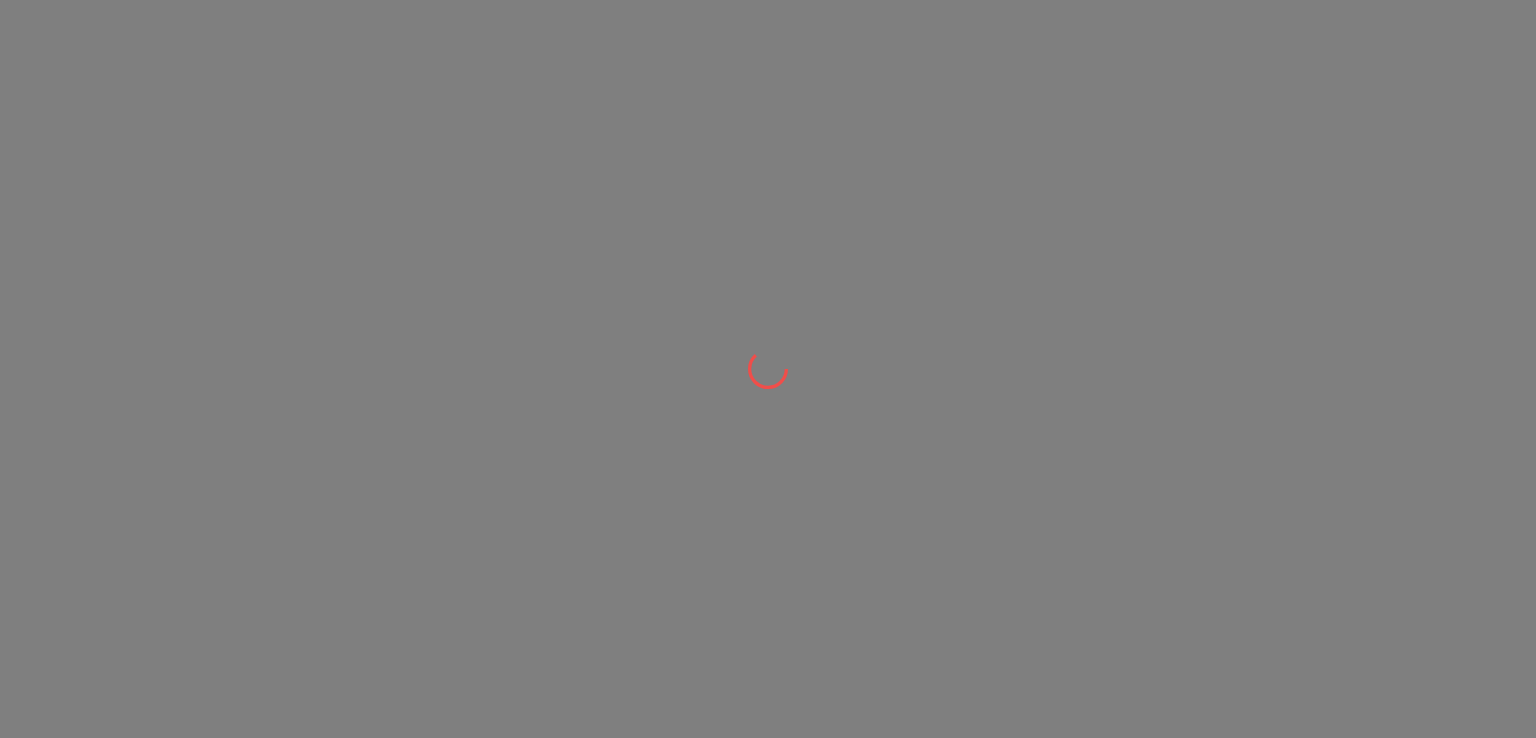 scroll, scrollTop: 0, scrollLeft: 0, axis: both 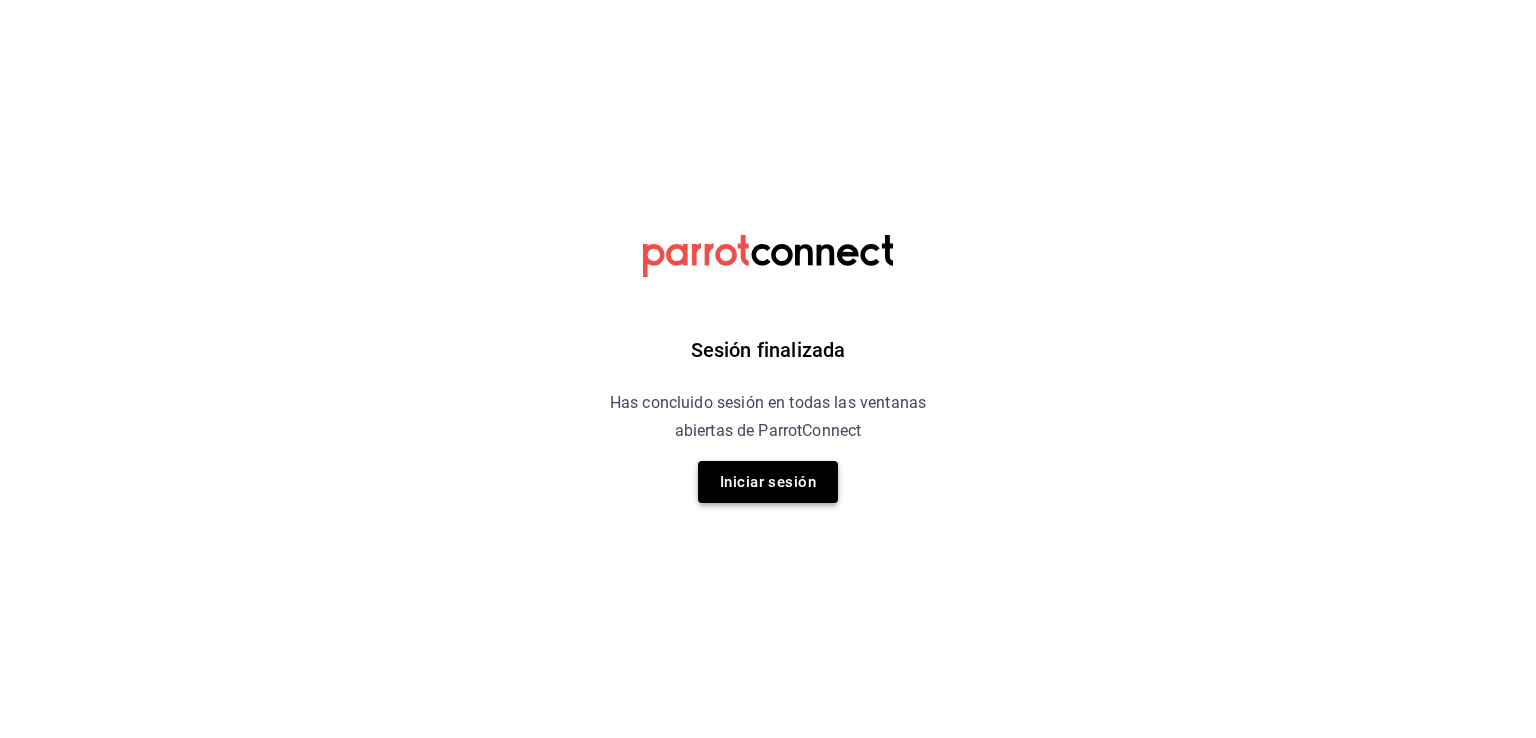 click on "Iniciar sesión" at bounding box center (768, 482) 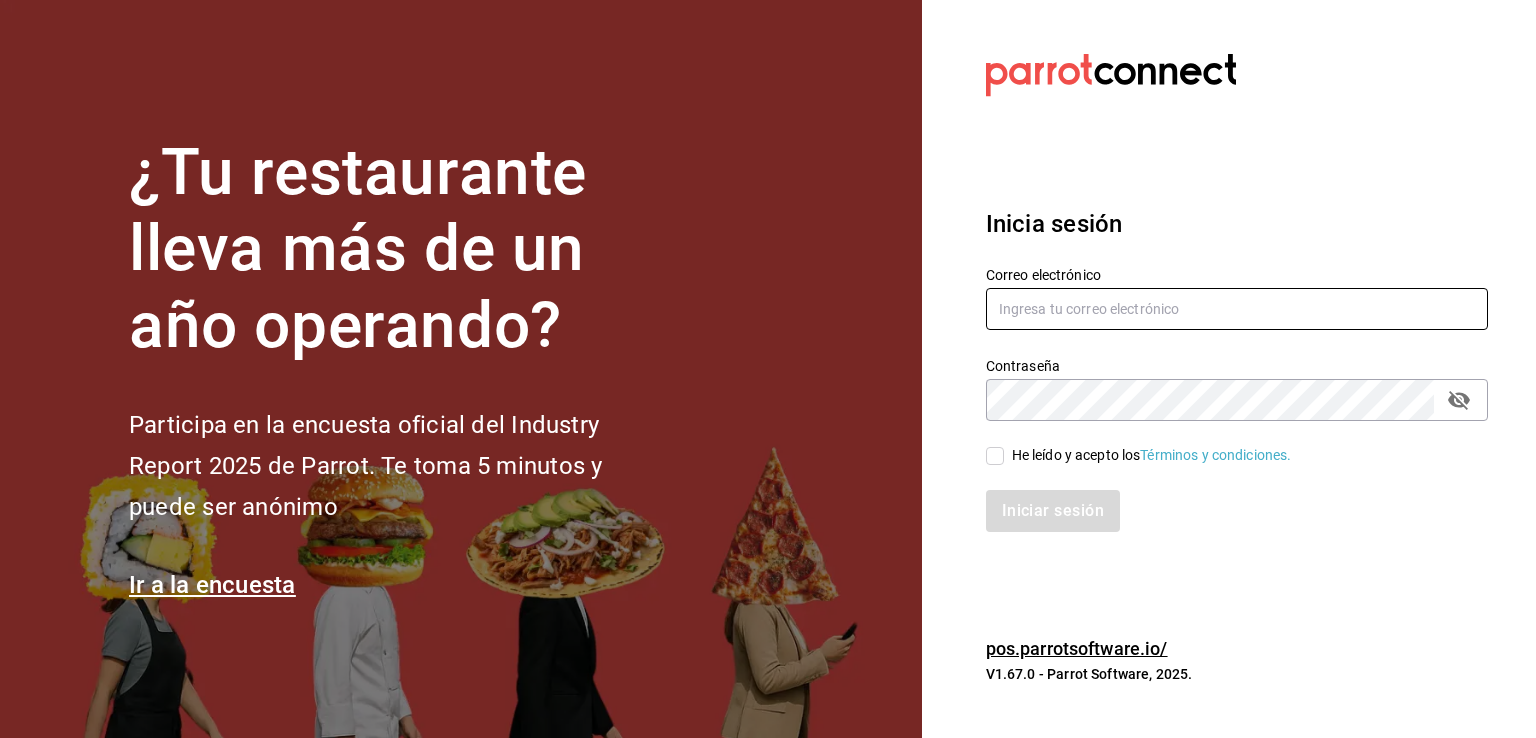click at bounding box center (1237, 309) 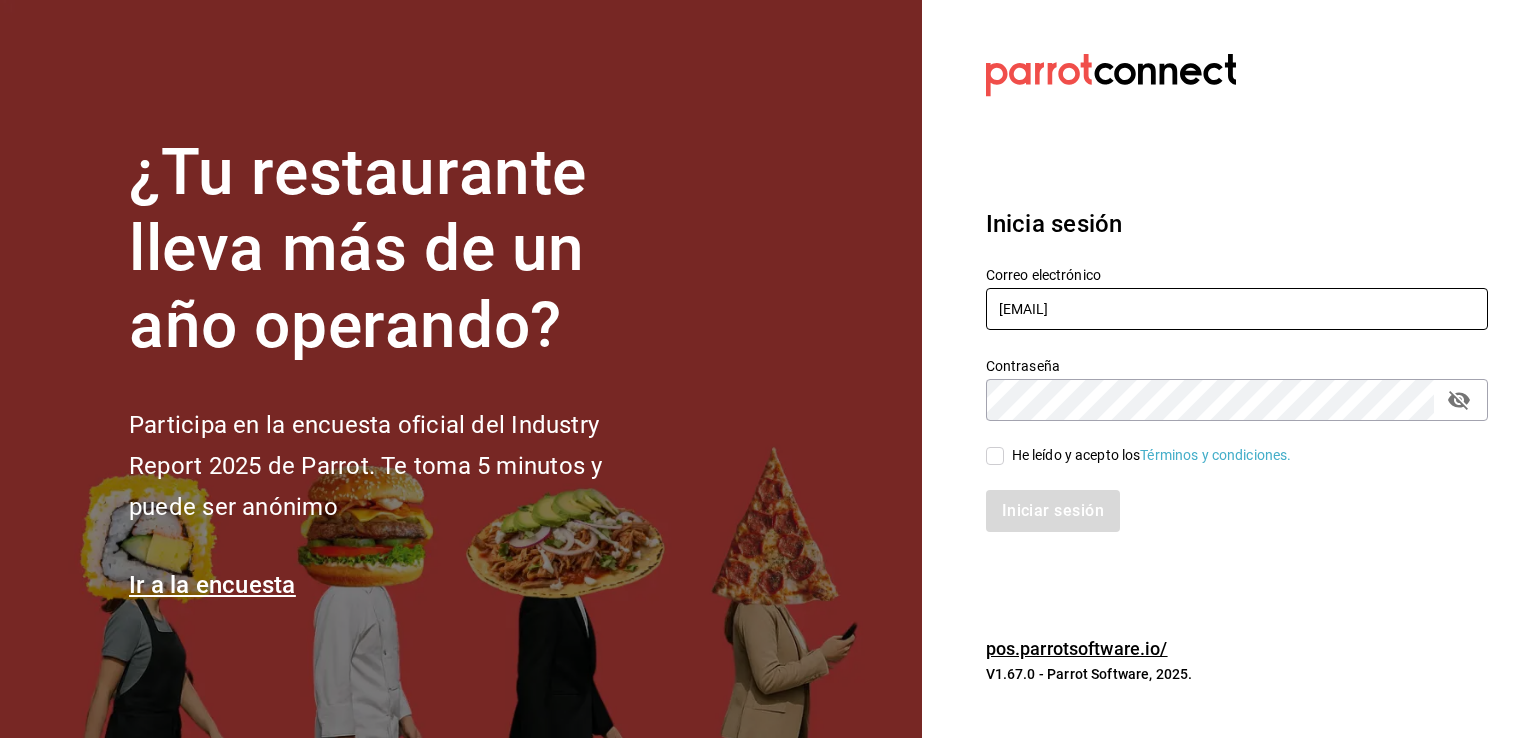 type on "alextelpalo+1@gmail.com" 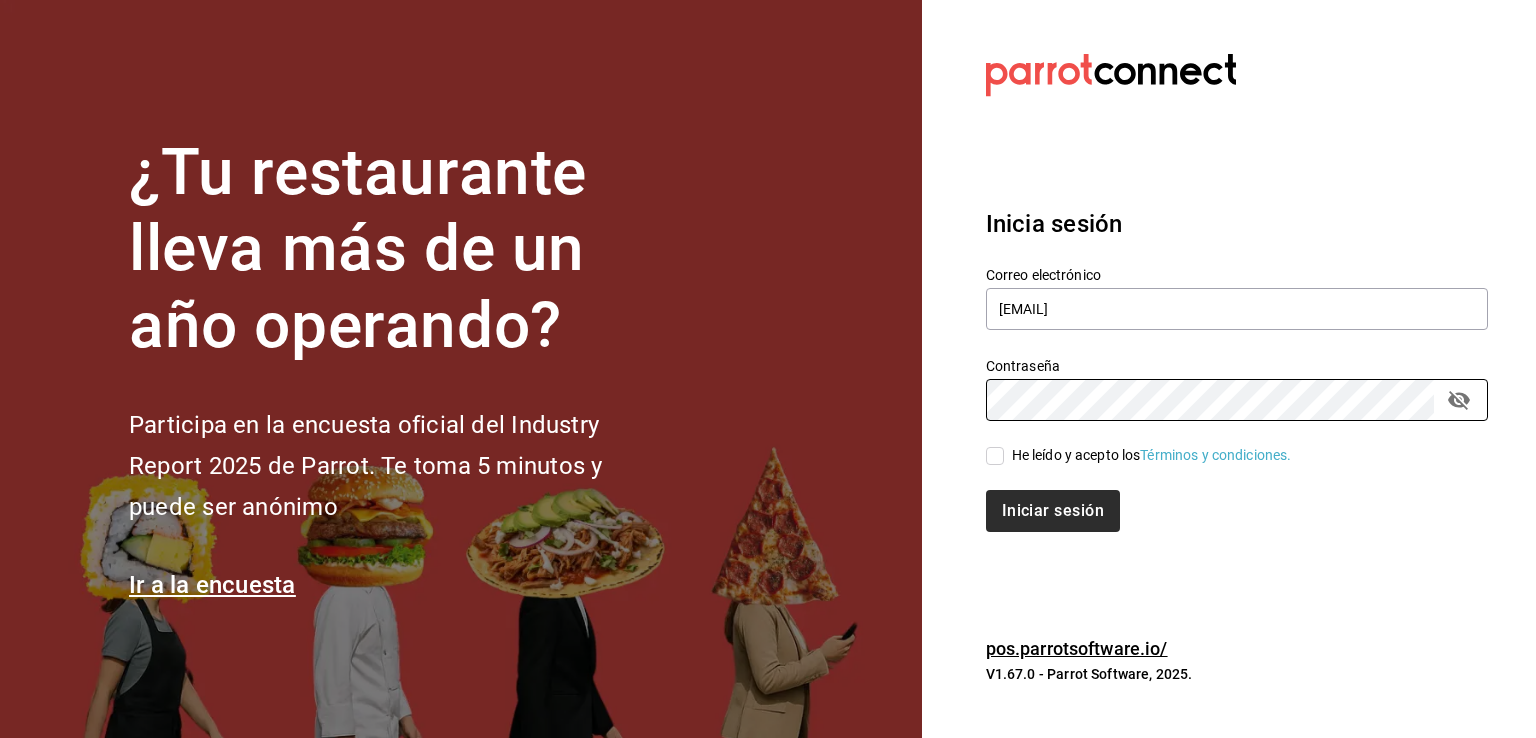drag, startPoint x: 1001, startPoint y: 457, endPoint x: 1000, endPoint y: 493, distance: 36.013885 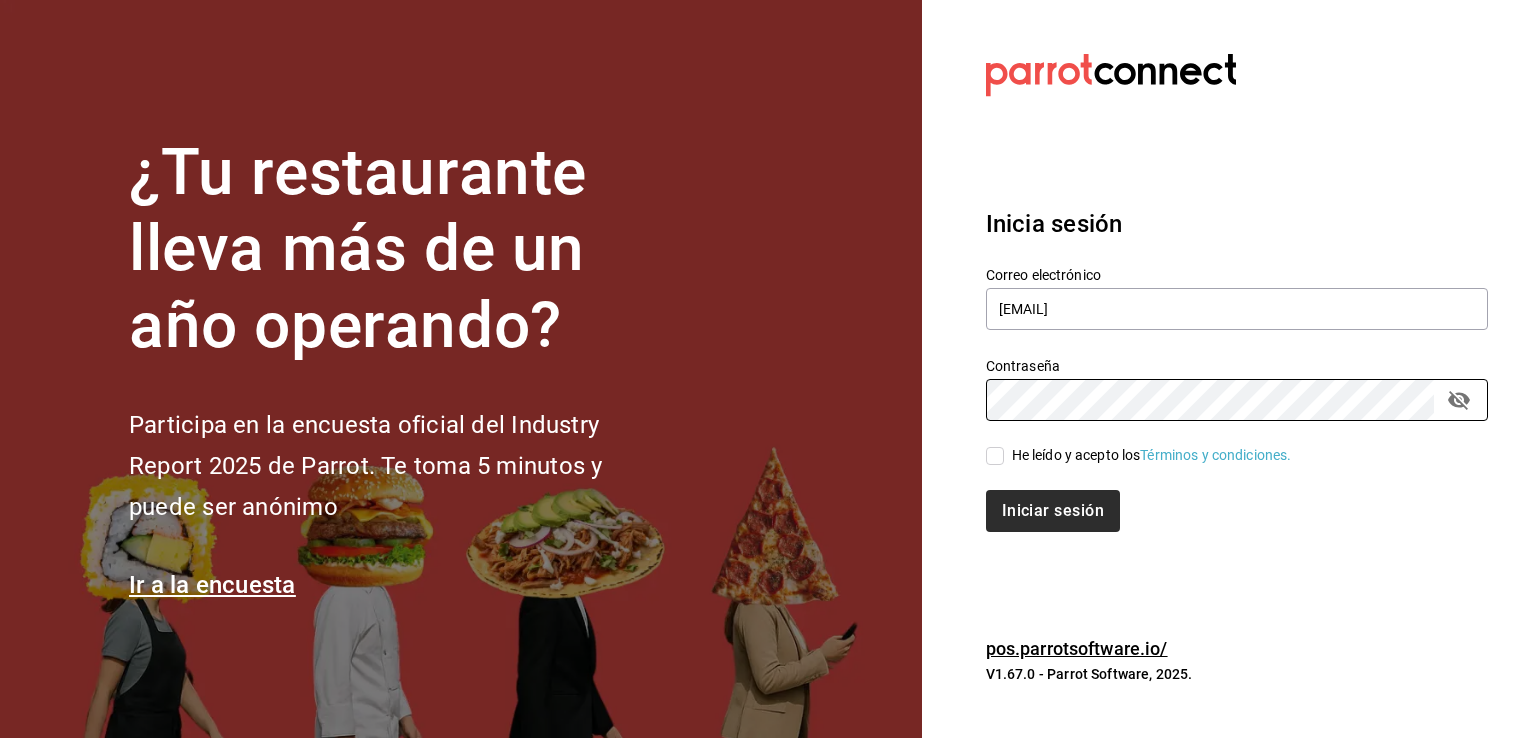 checkbox on "true" 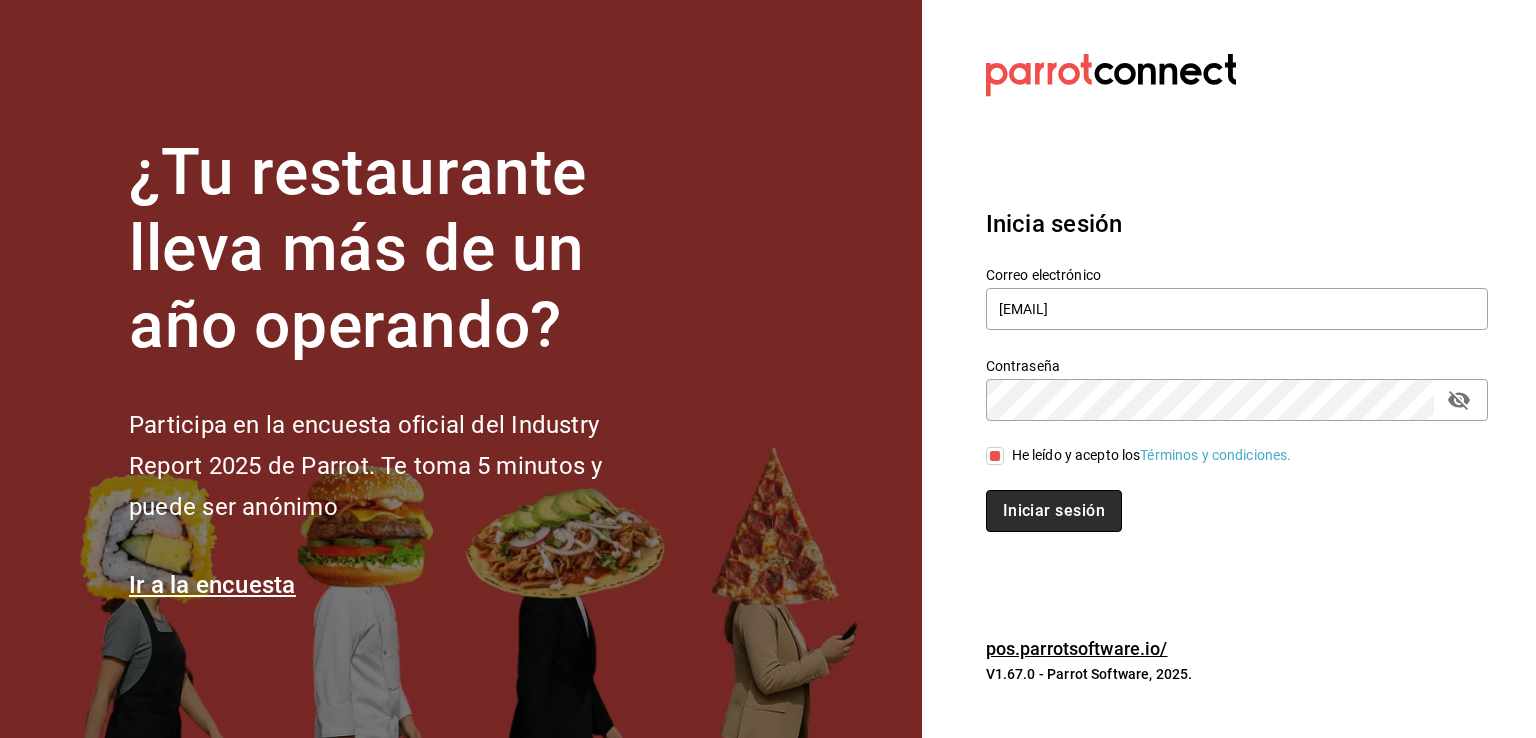 click on "Iniciar sesión" at bounding box center (1054, 511) 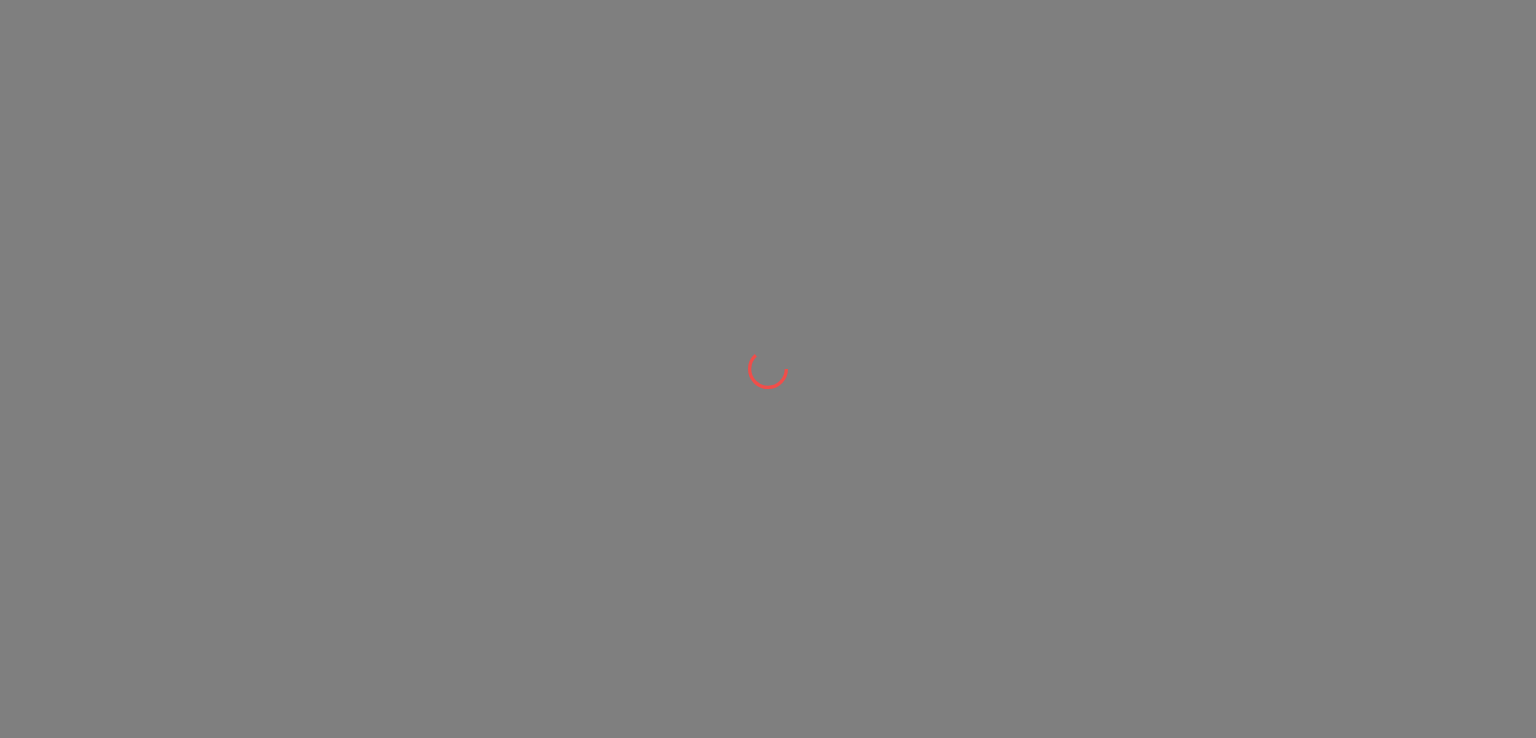 scroll, scrollTop: 0, scrollLeft: 0, axis: both 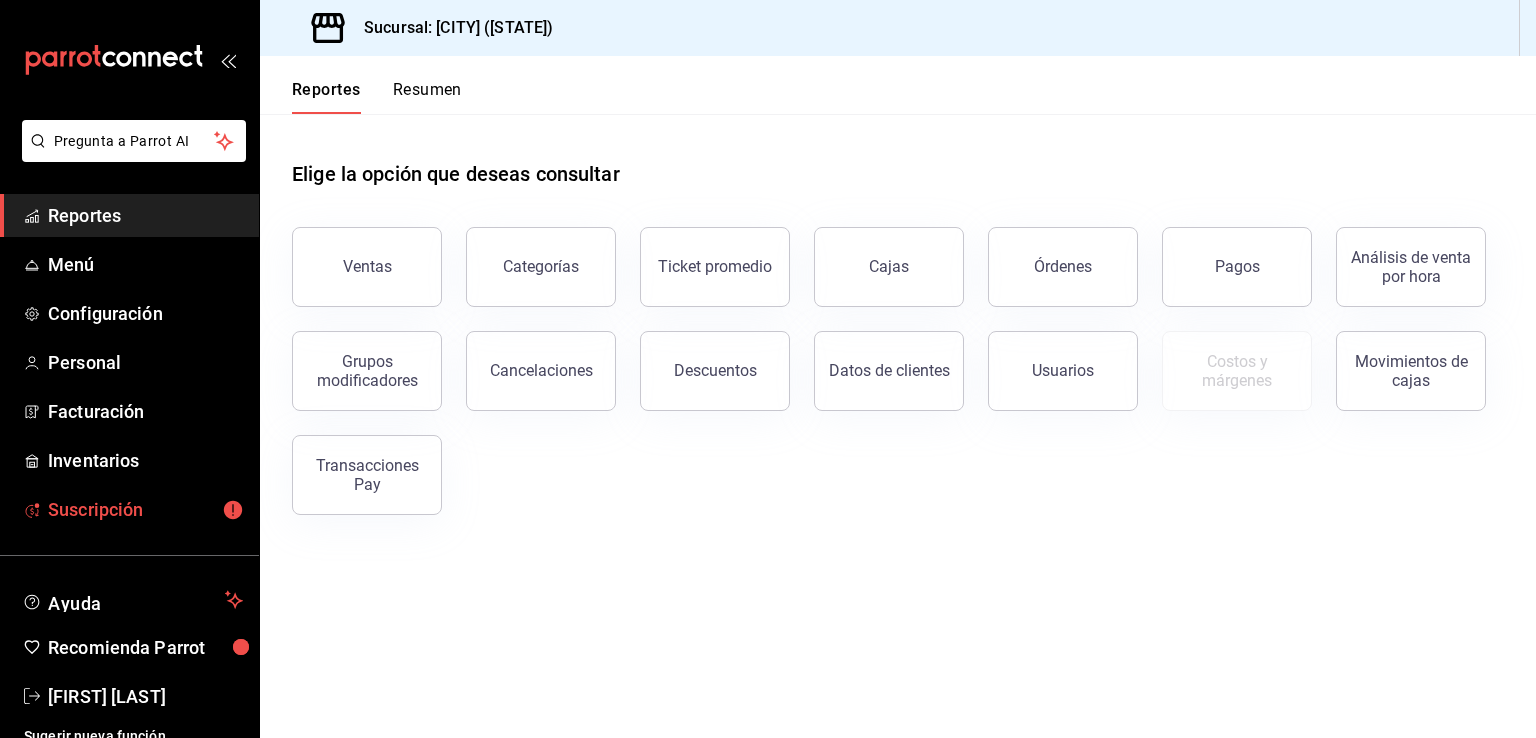 click on "Suscripción" at bounding box center (145, 509) 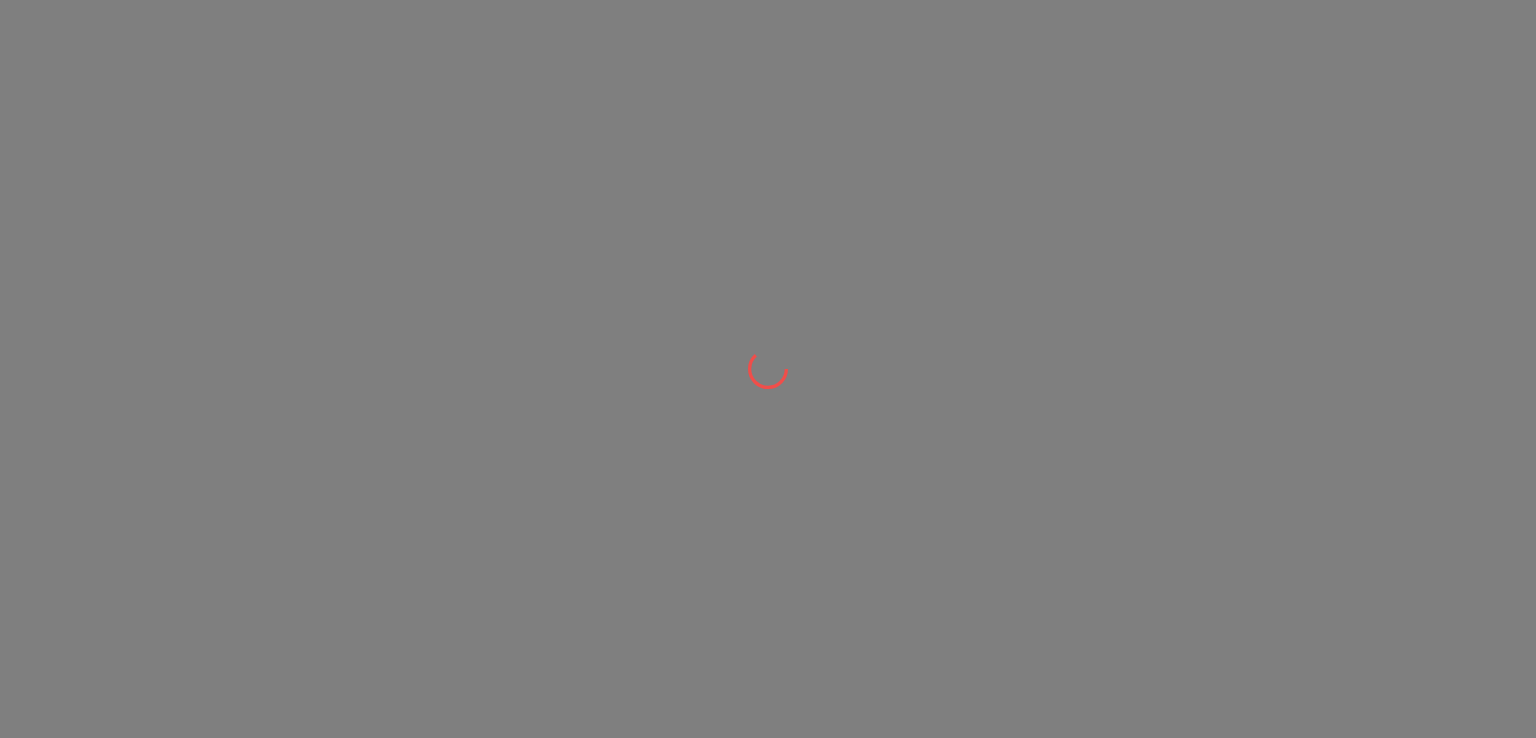 scroll, scrollTop: 0, scrollLeft: 0, axis: both 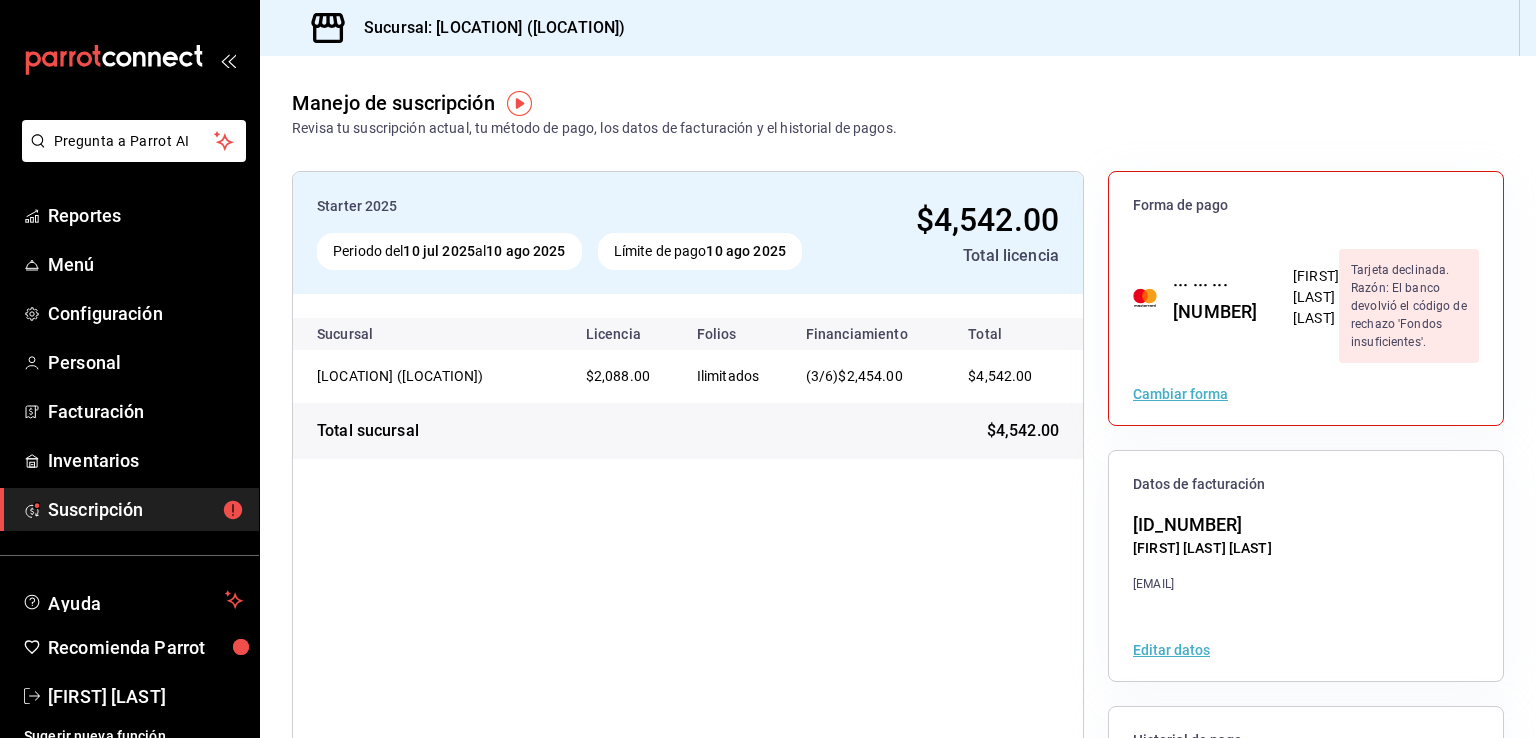 drag, startPoint x: 915, startPoint y: 126, endPoint x: 916, endPoint y: 164, distance: 38.013157 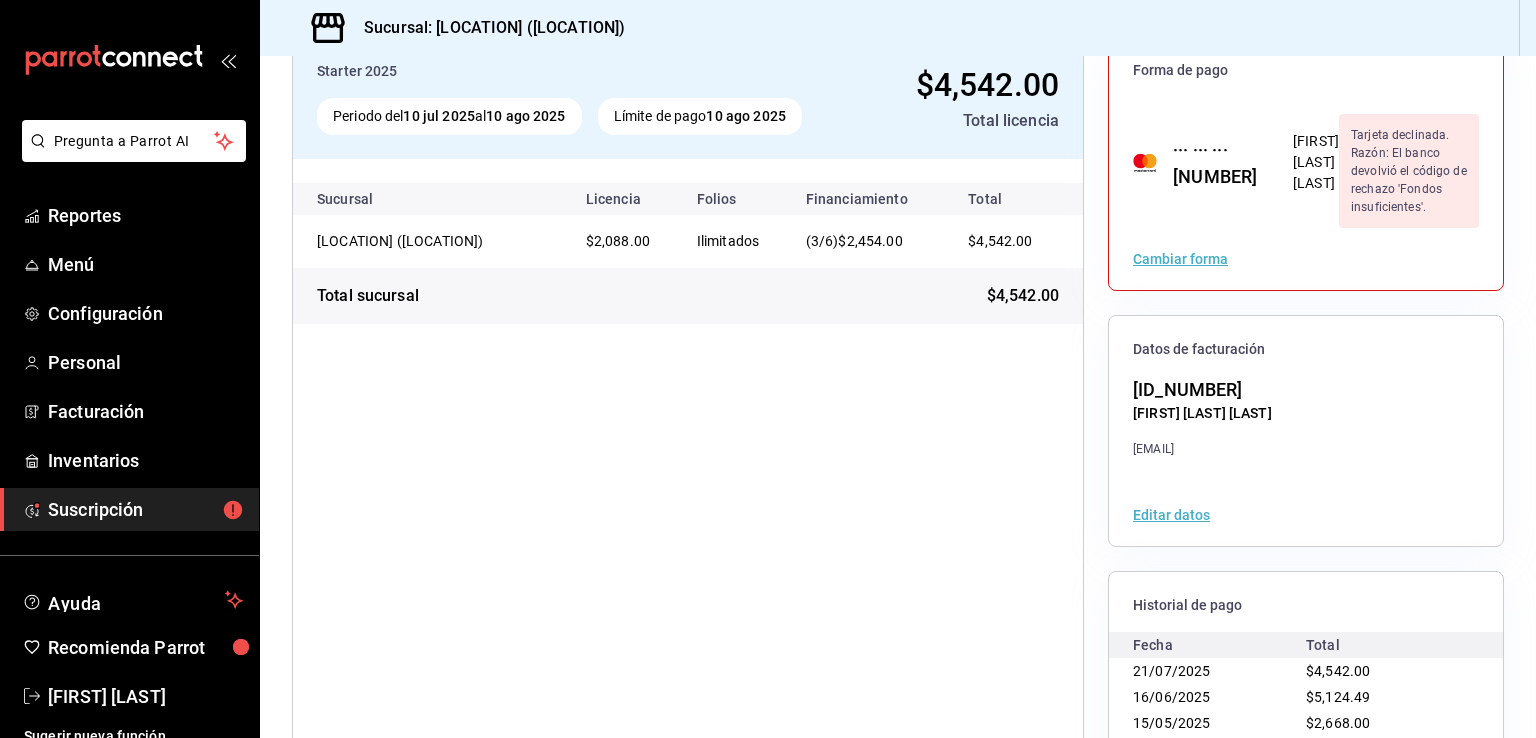 scroll, scrollTop: 212, scrollLeft: 0, axis: vertical 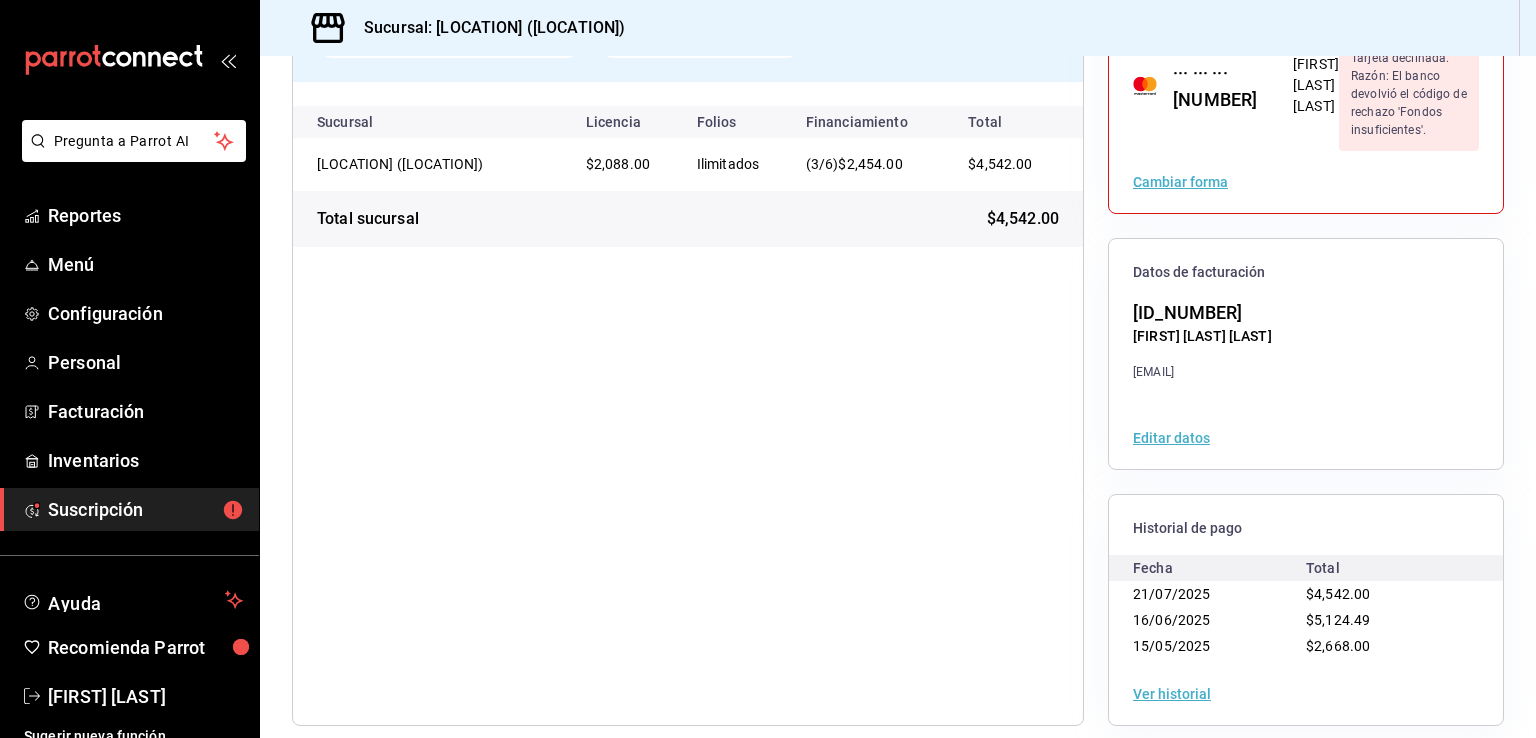 click on "Starter 2025 Periodo del  [DATE]  al  [DATE] Límite de pago  [DATE] $4,542.00 Total licencia Sucursal Licencia Folios Financiamiento Total [LOCATION] ([LOCATION]) $2,088.00 Ilimitados (3/6)  $2,454.00 $4,542.00 Total sucursal $4,542.00" at bounding box center [688, 342] 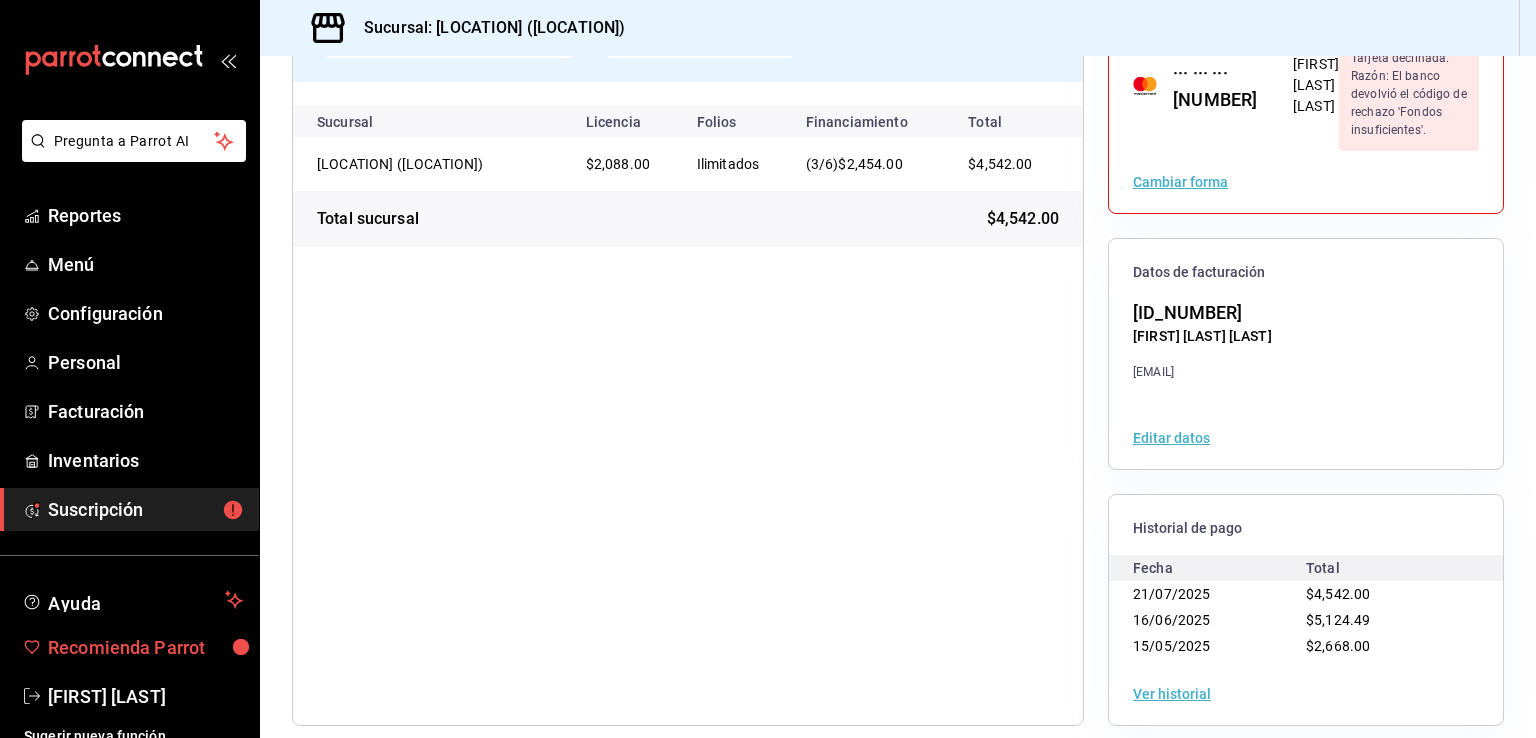 click on "Recomienda Parrot" at bounding box center [145, 647] 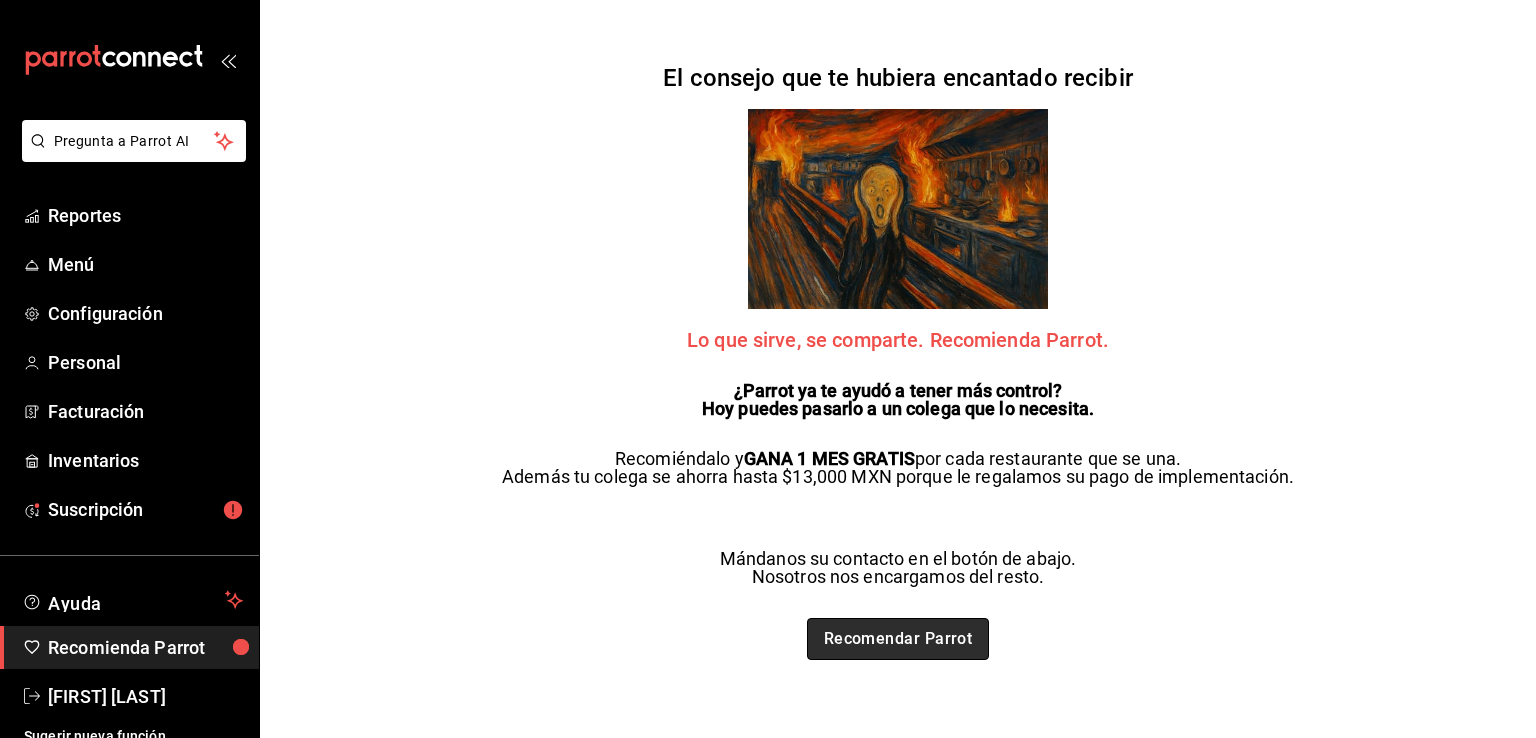 click on "Recomendar Parrot" at bounding box center (898, 639) 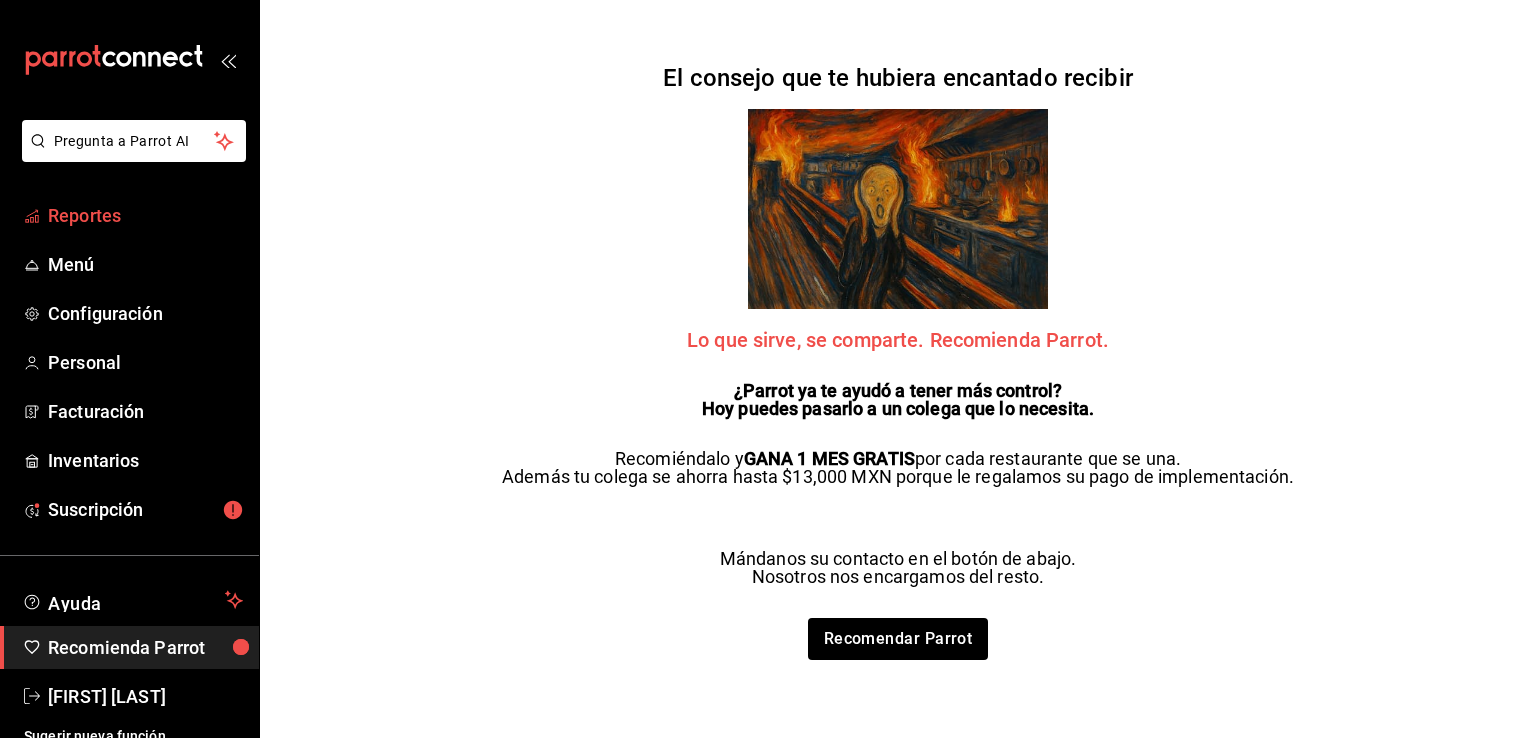 click on "Reportes" at bounding box center [145, 215] 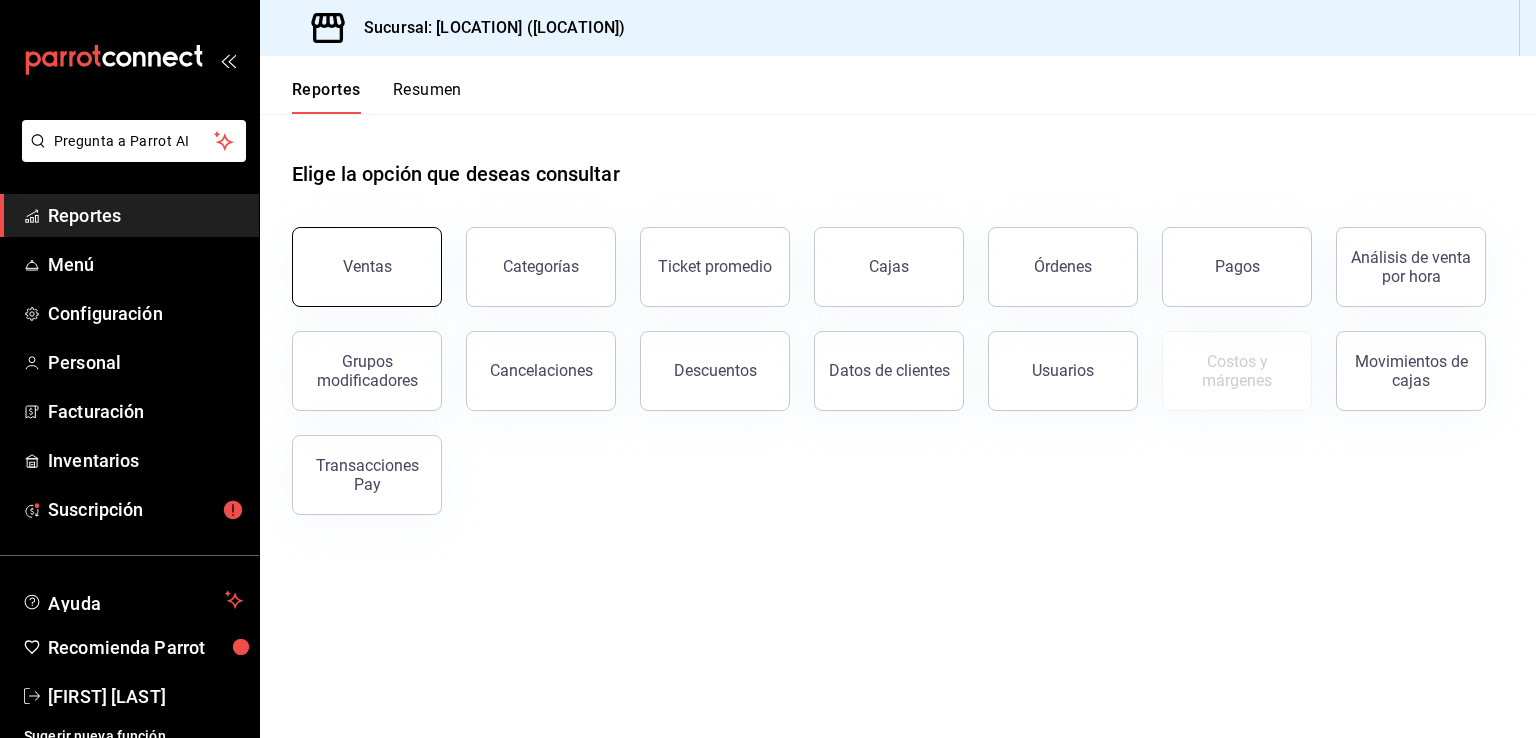click on "Ventas" at bounding box center (367, 266) 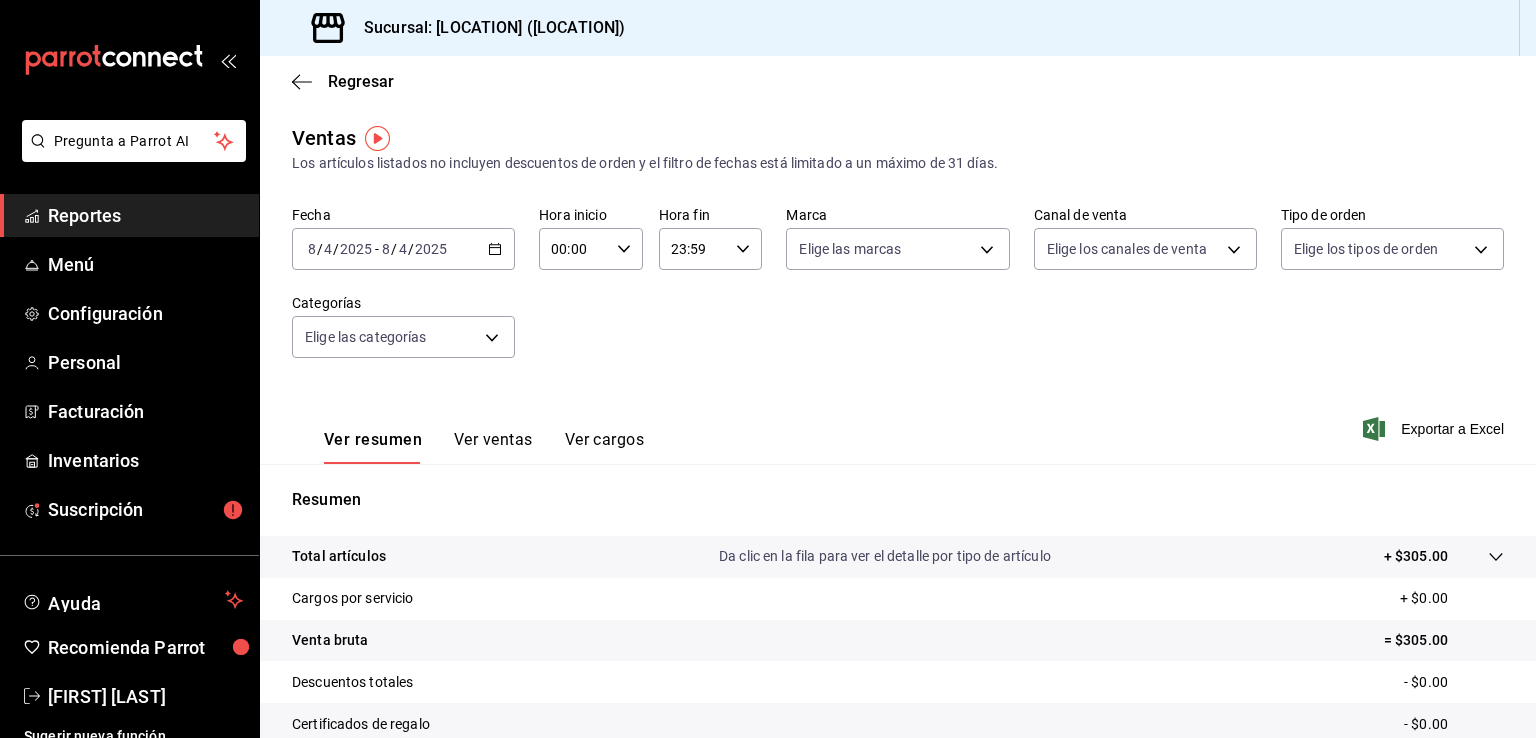 click on "2025-08-04 8 / 4 / 2025 - 2025-08-04 8 / 4 / 2025" at bounding box center [403, 249] 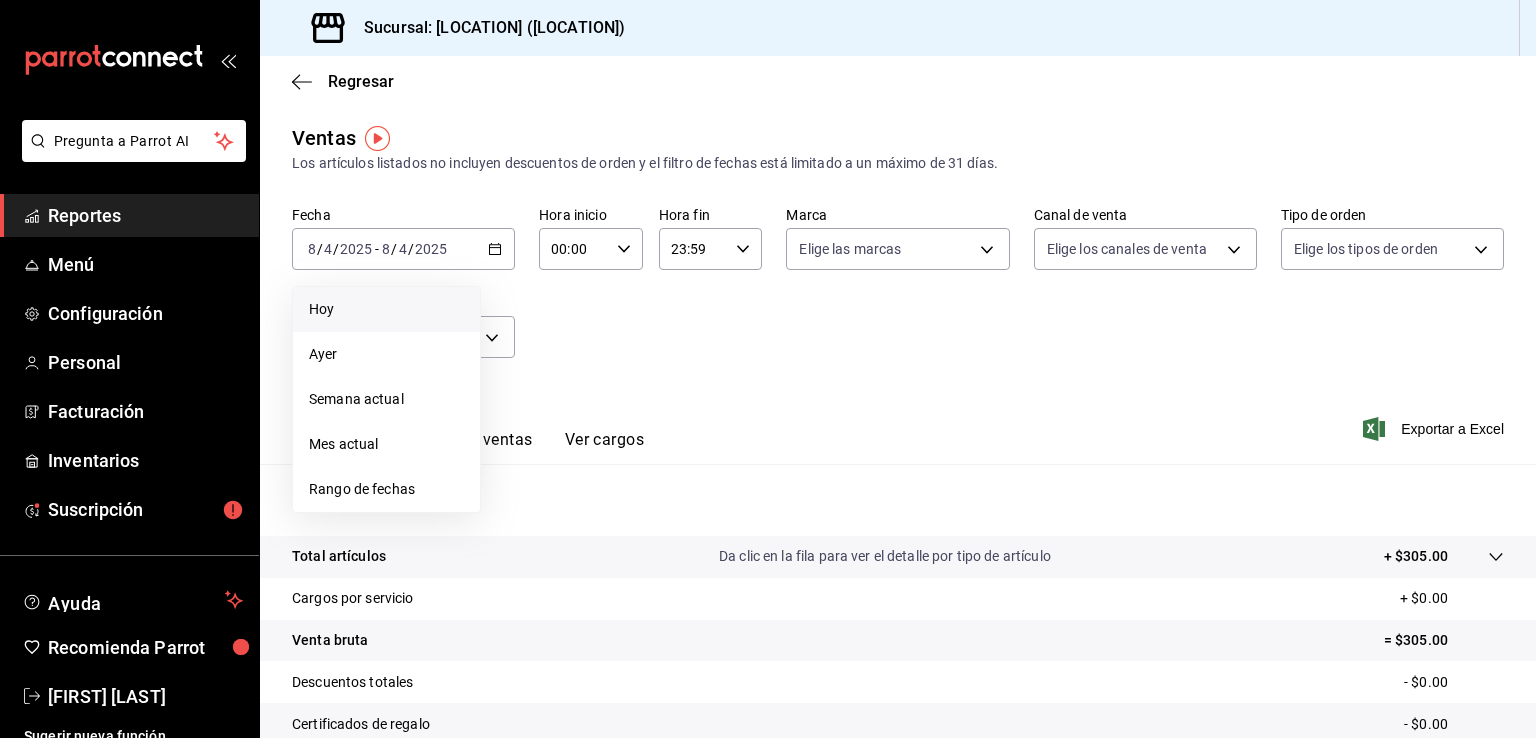 click on "Hoy" at bounding box center [386, 309] 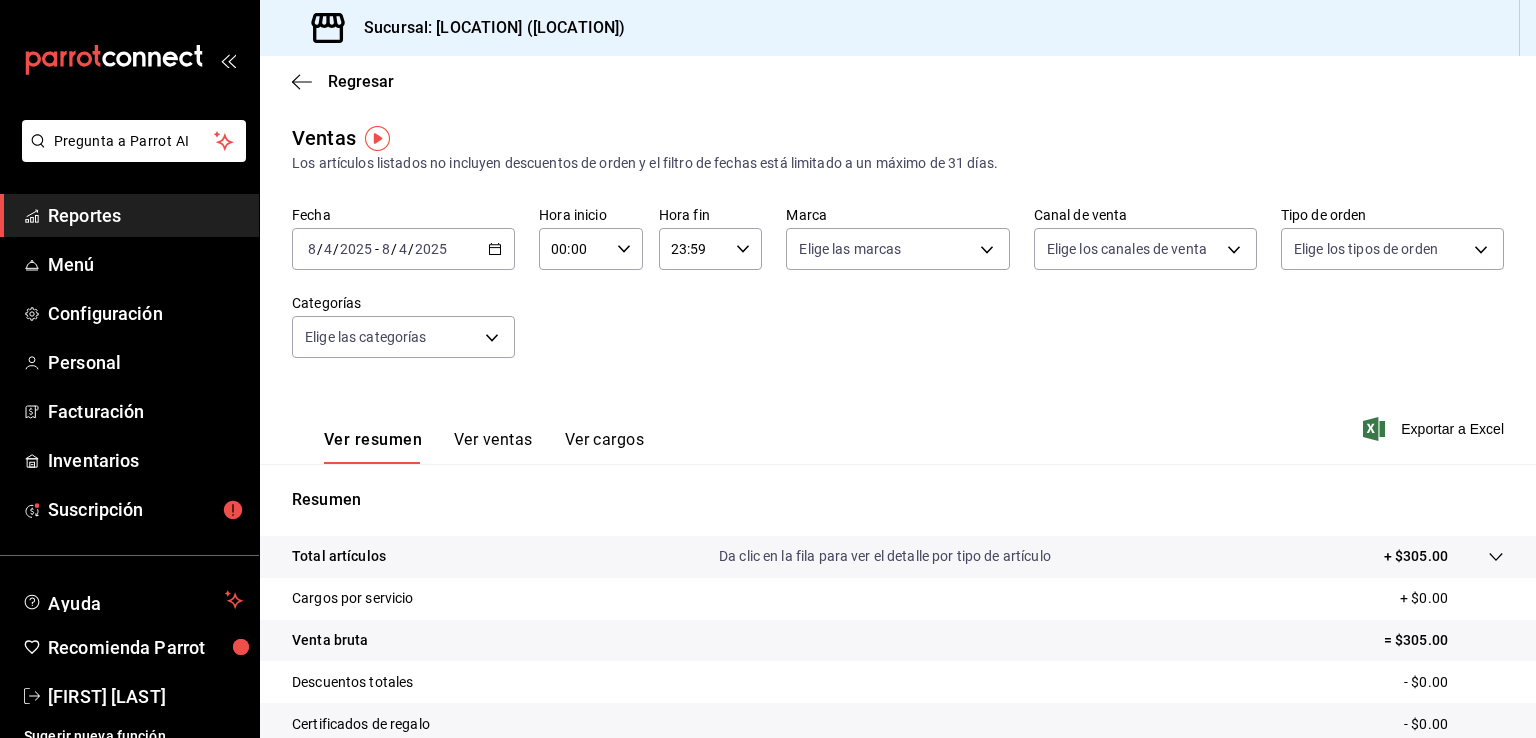 drag, startPoint x: 1044, startPoint y: 337, endPoint x: 1044, endPoint y: 377, distance: 40 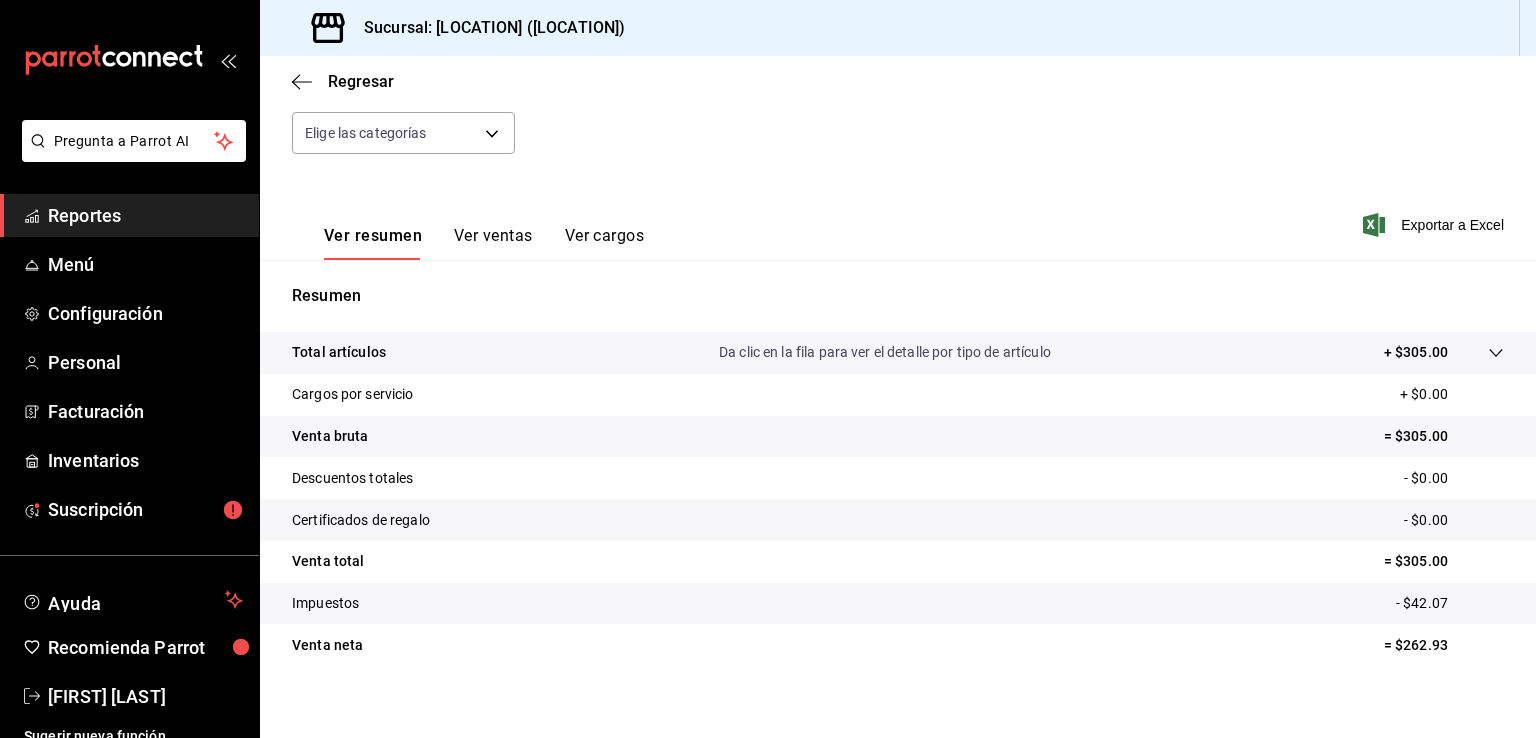 scroll, scrollTop: 220, scrollLeft: 0, axis: vertical 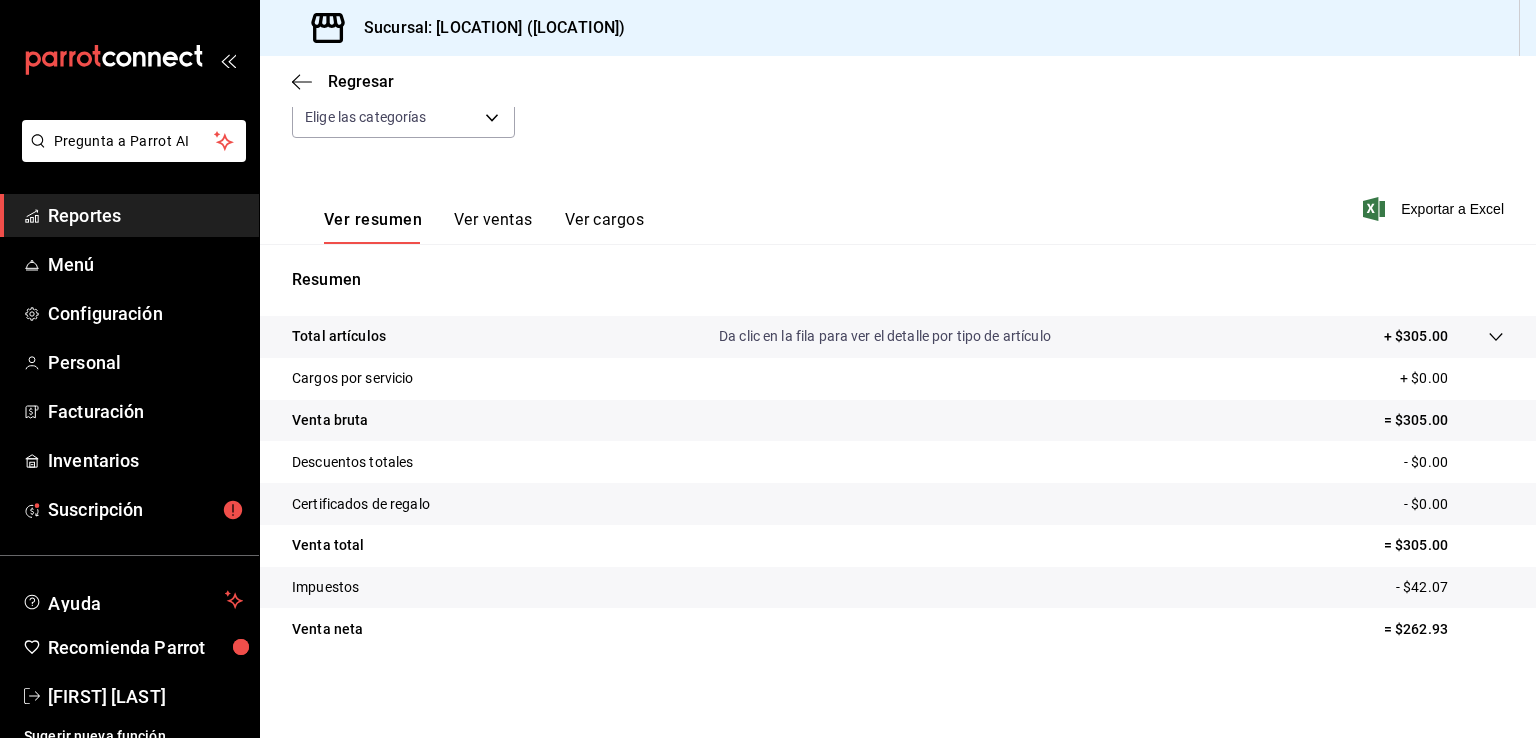 click on "Reportes" at bounding box center (145, 215) 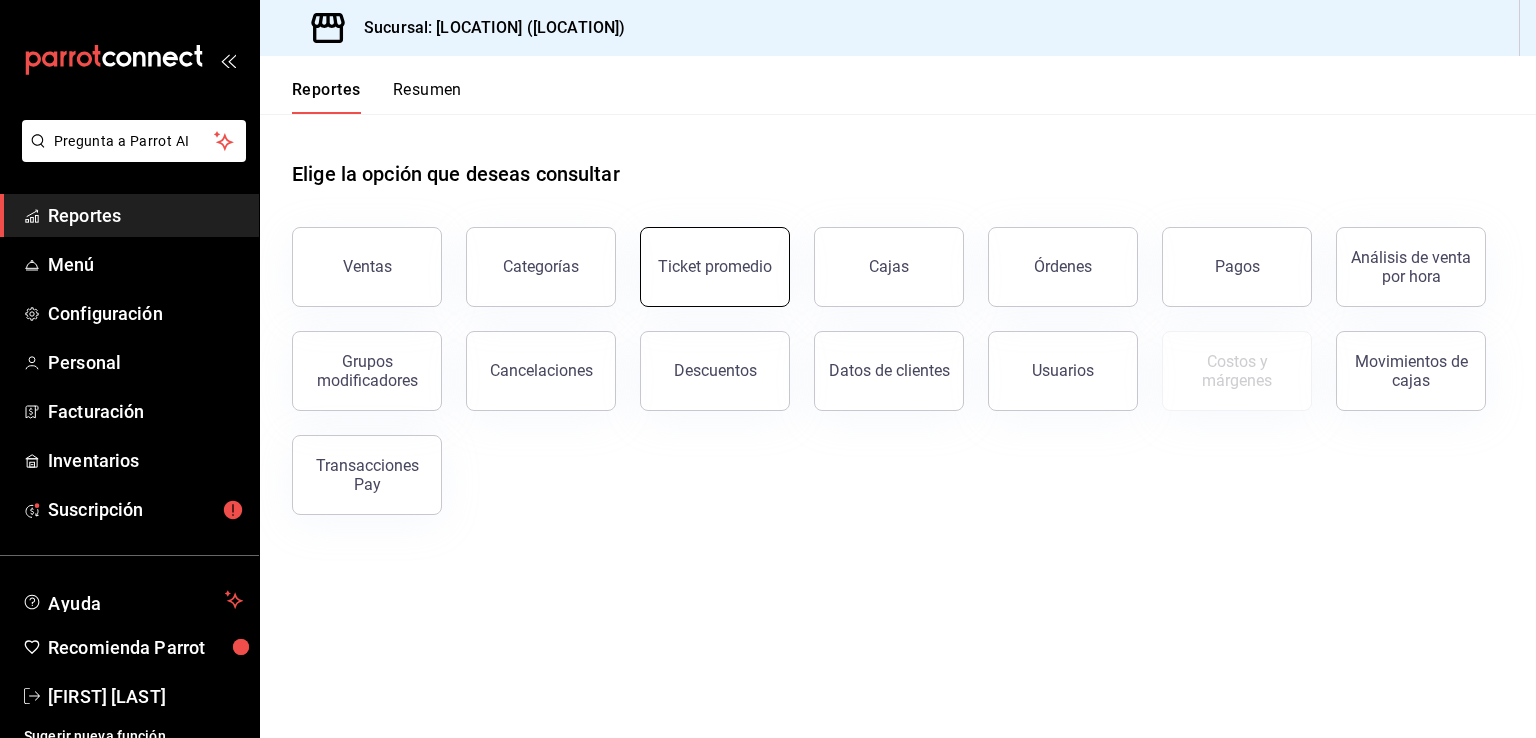 click on "Ticket promedio" at bounding box center (715, 267) 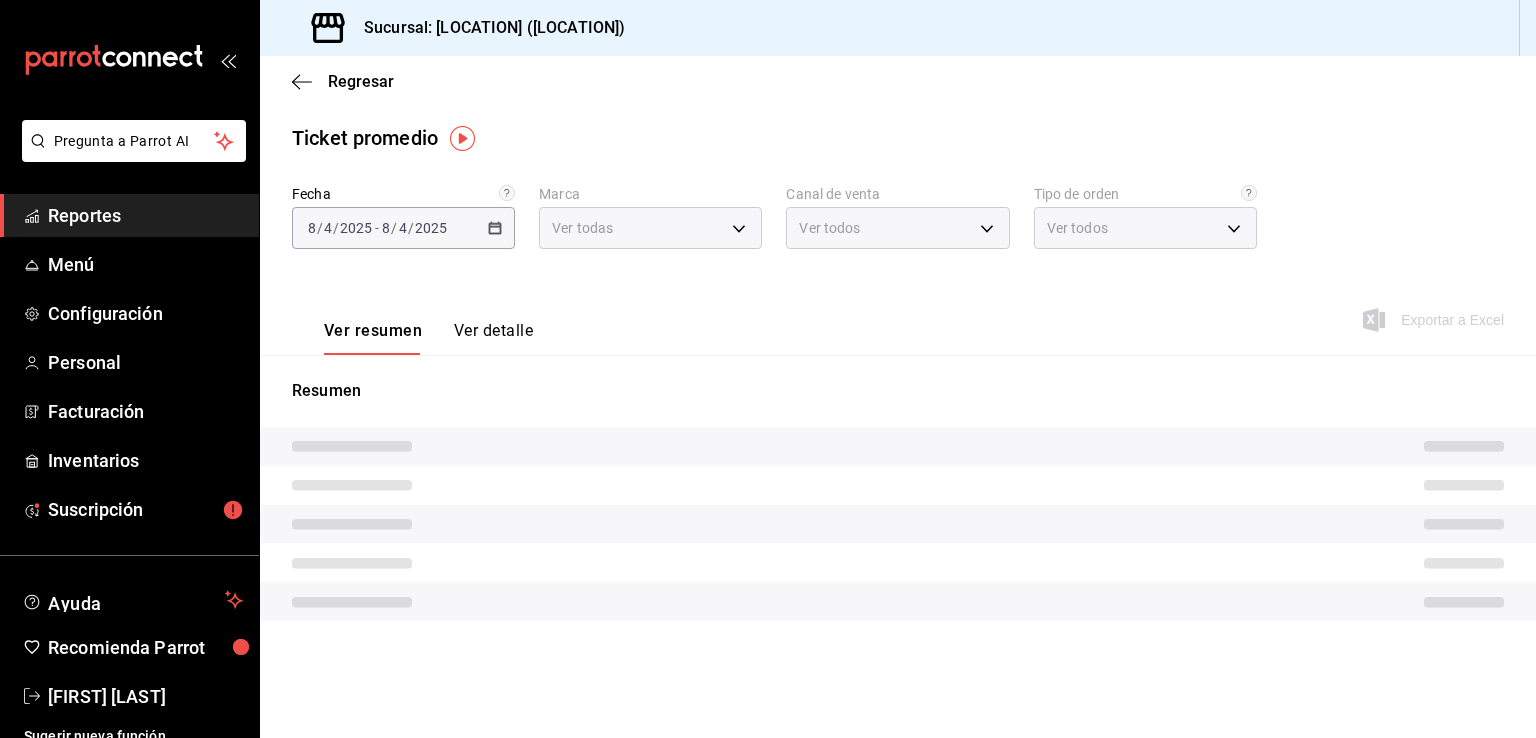 type on "[UUID]" 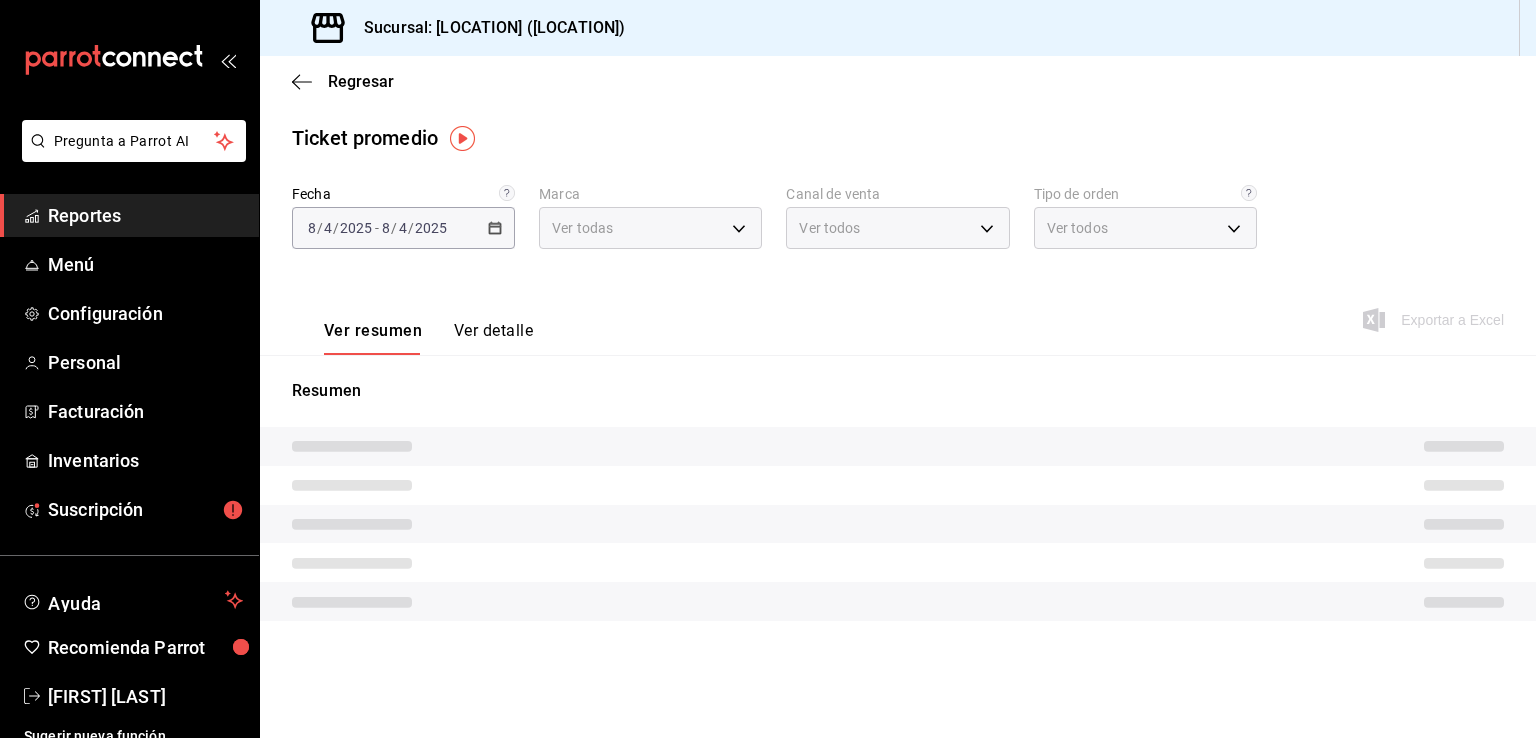 type on "[UUID],[UUID],[UUID],EXTERNAL" 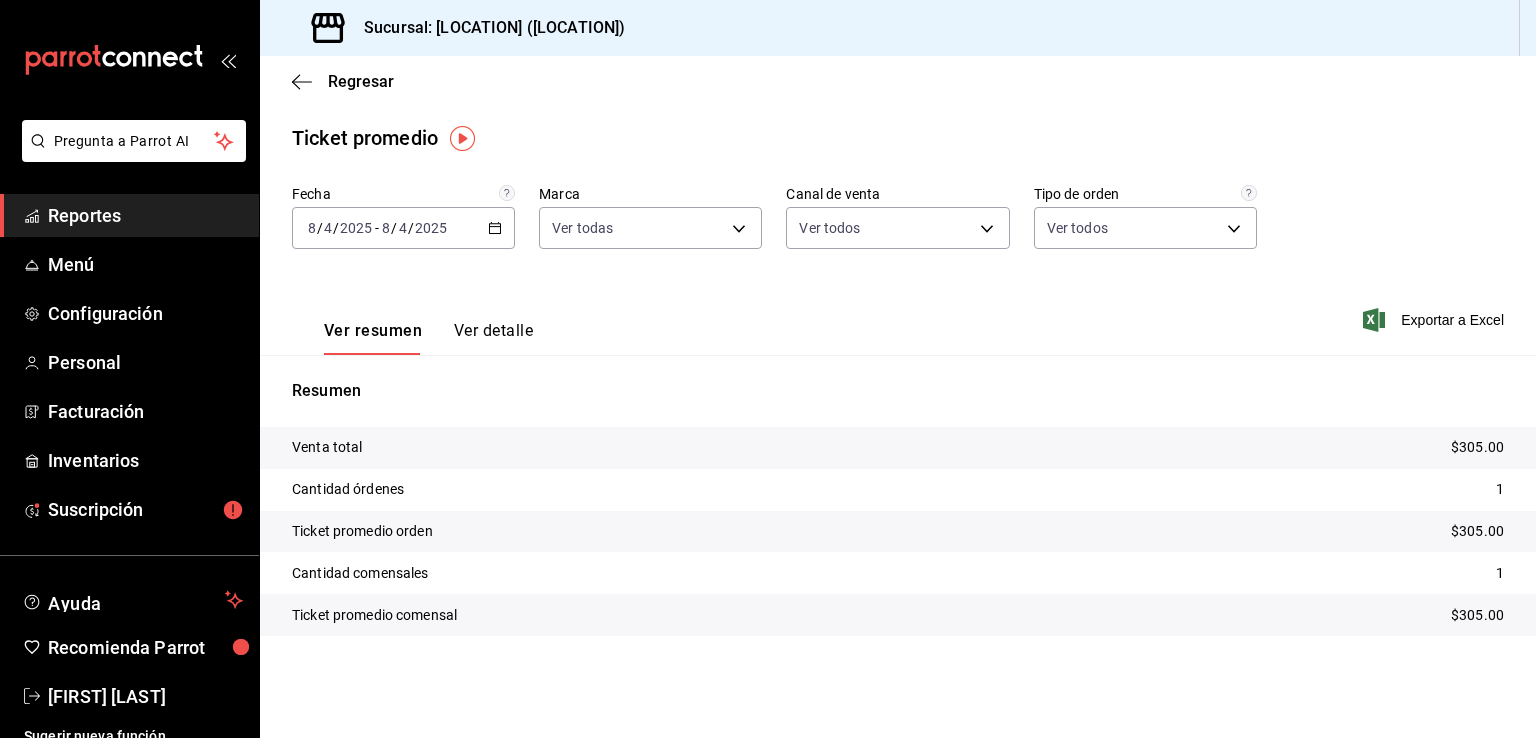click 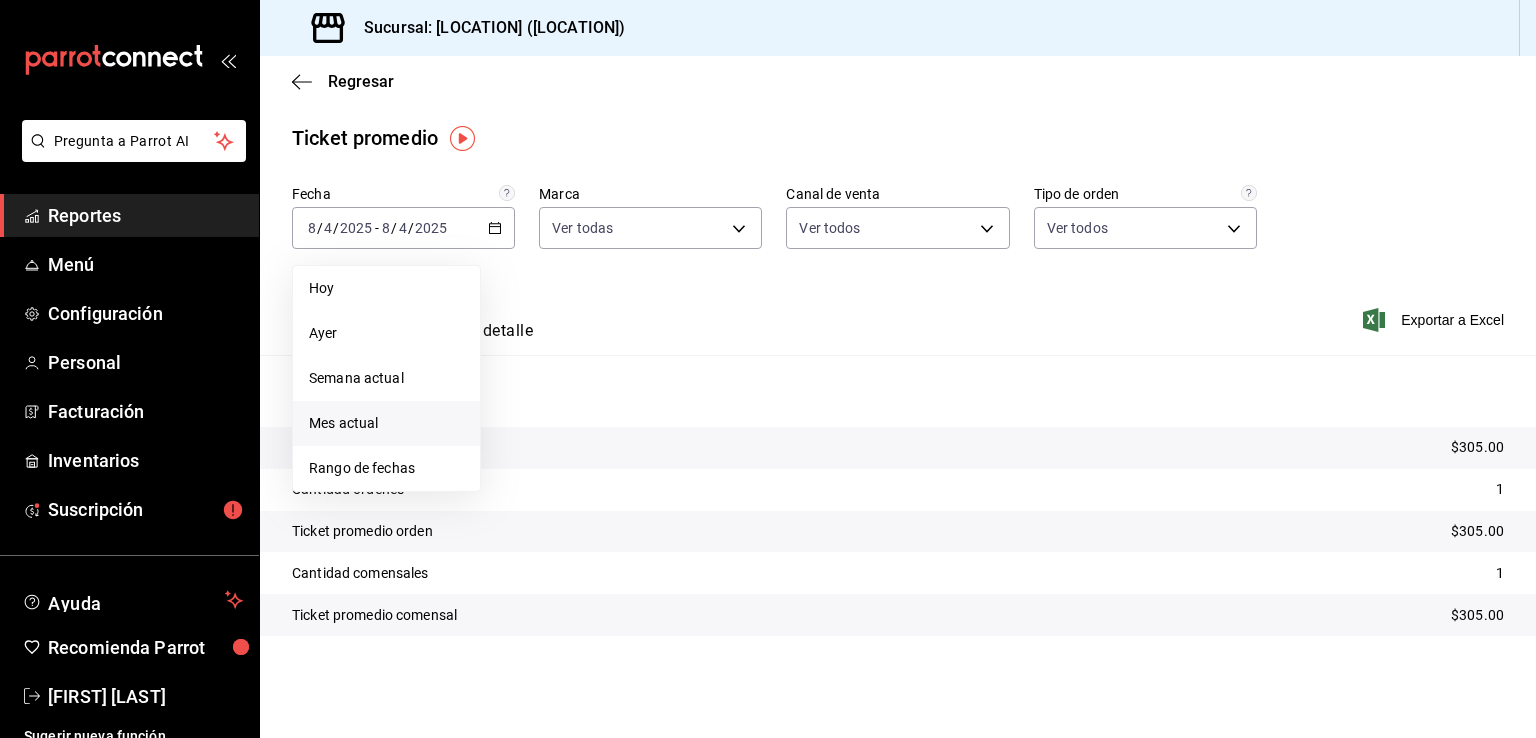click on "Mes actual" at bounding box center [386, 423] 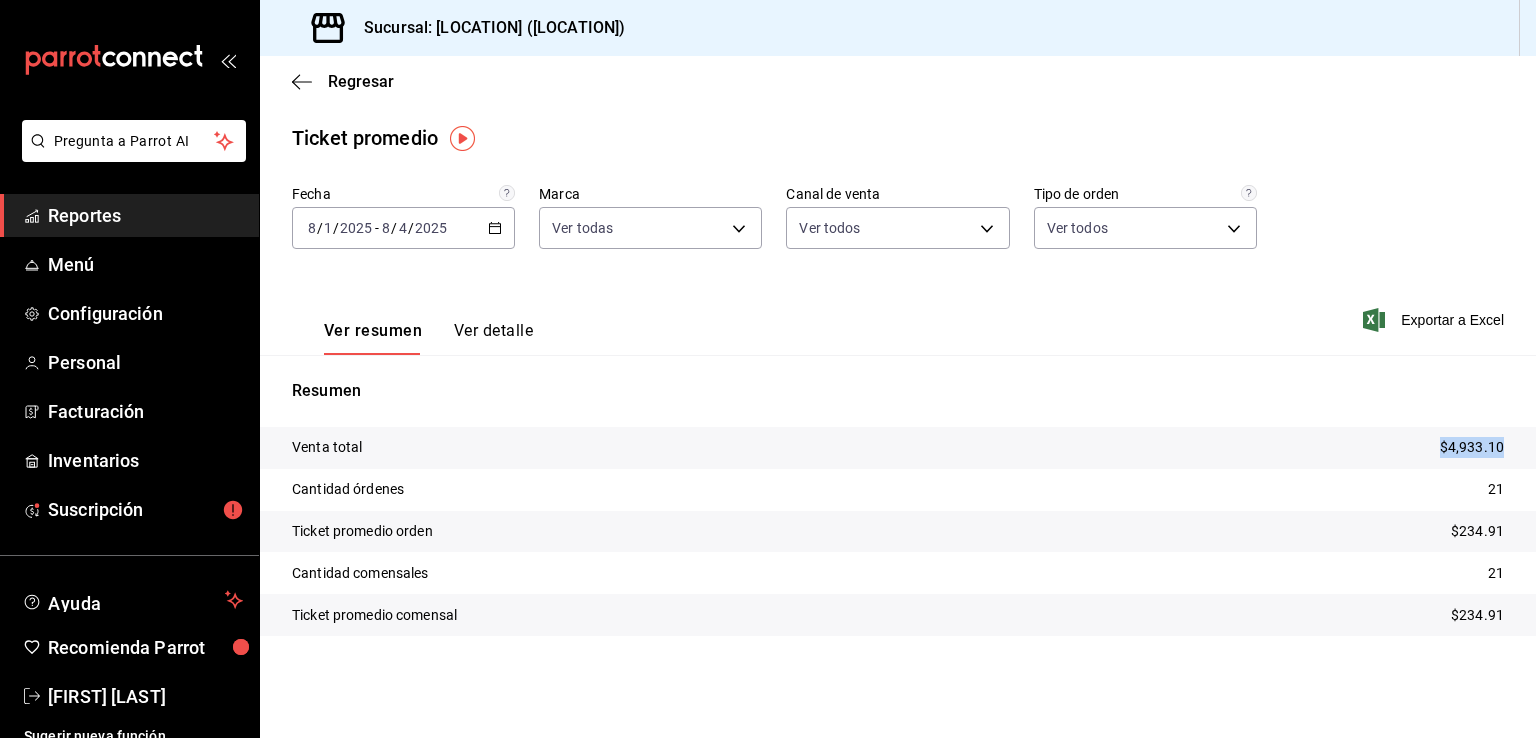 drag, startPoint x: 1437, startPoint y: 449, endPoint x: 1504, endPoint y: 449, distance: 67 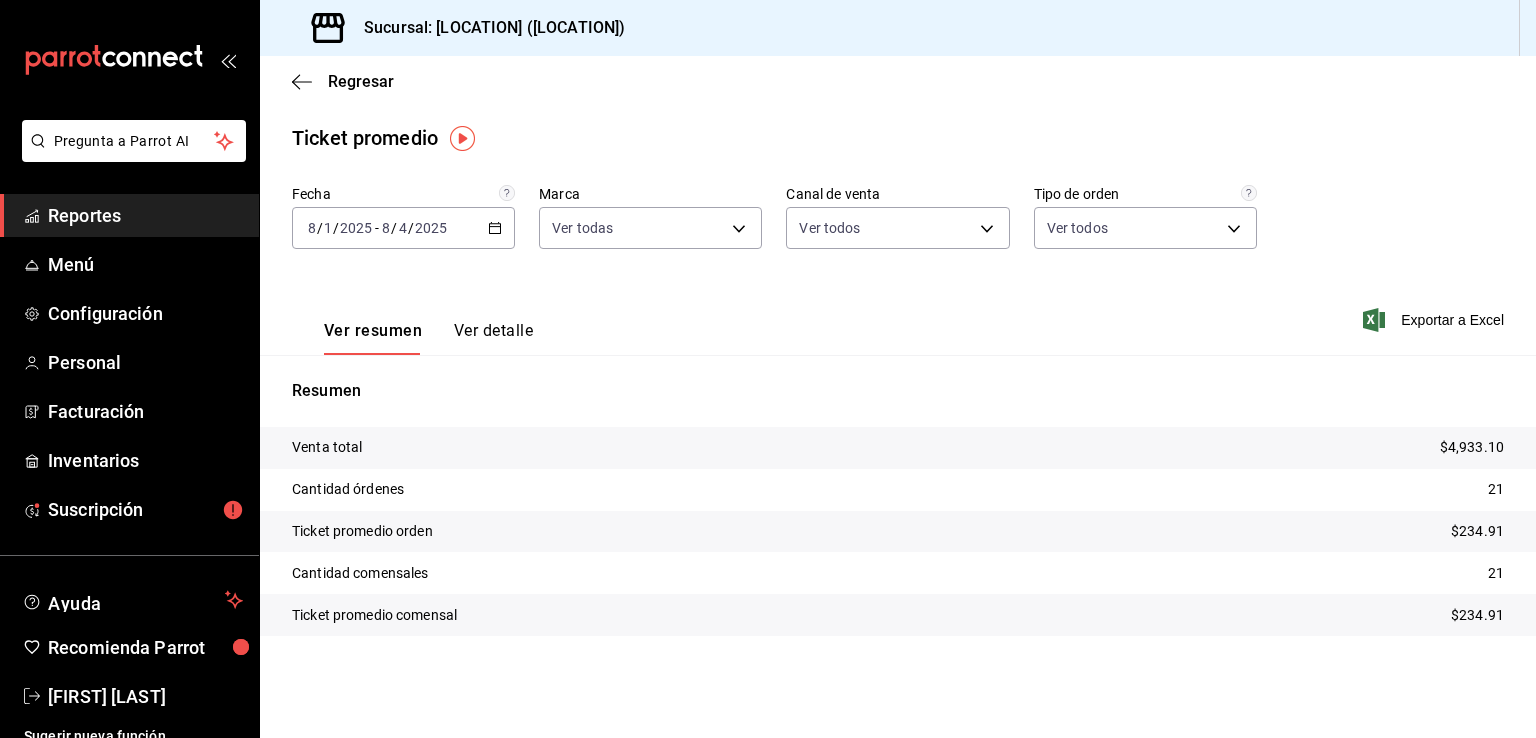 click on "[DATE] [DAY] / [MONTH] / [YEAR] - [DATE] [DAY] / [MONTH] / [YEAR]" at bounding box center [403, 228] 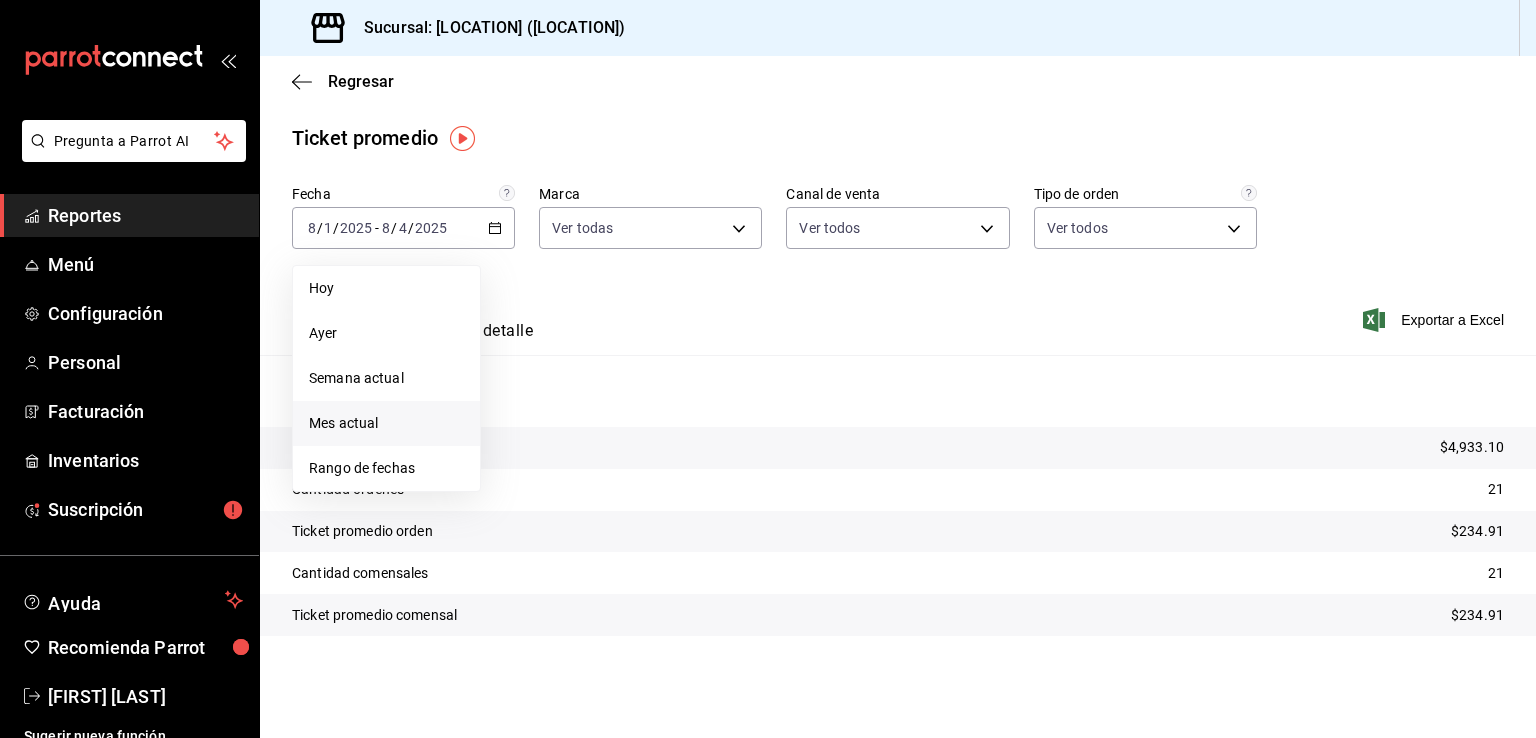 click on "Regresar Ticket promedio   Fecha [DATE] [DAY] / [MONTH] / [YEAR] - [DATE] [DAY] / [MONTH] / [YEAR] Hoy Ayer Semana actual Mes actual Rango de fechas Marca Ver todas [UUID] Canal de venta Ver todos [UUID],[UUID],[UUID],EXTERNAL Ver resumen Ver detalle Exportar a Excel Resumen Venta total $4,933.10 Cantidad órdenes 21 Ticket promedio orden $234.91 Cantidad comensales 21 Ticket promedio comensal $234.91" at bounding box center (898, 397) 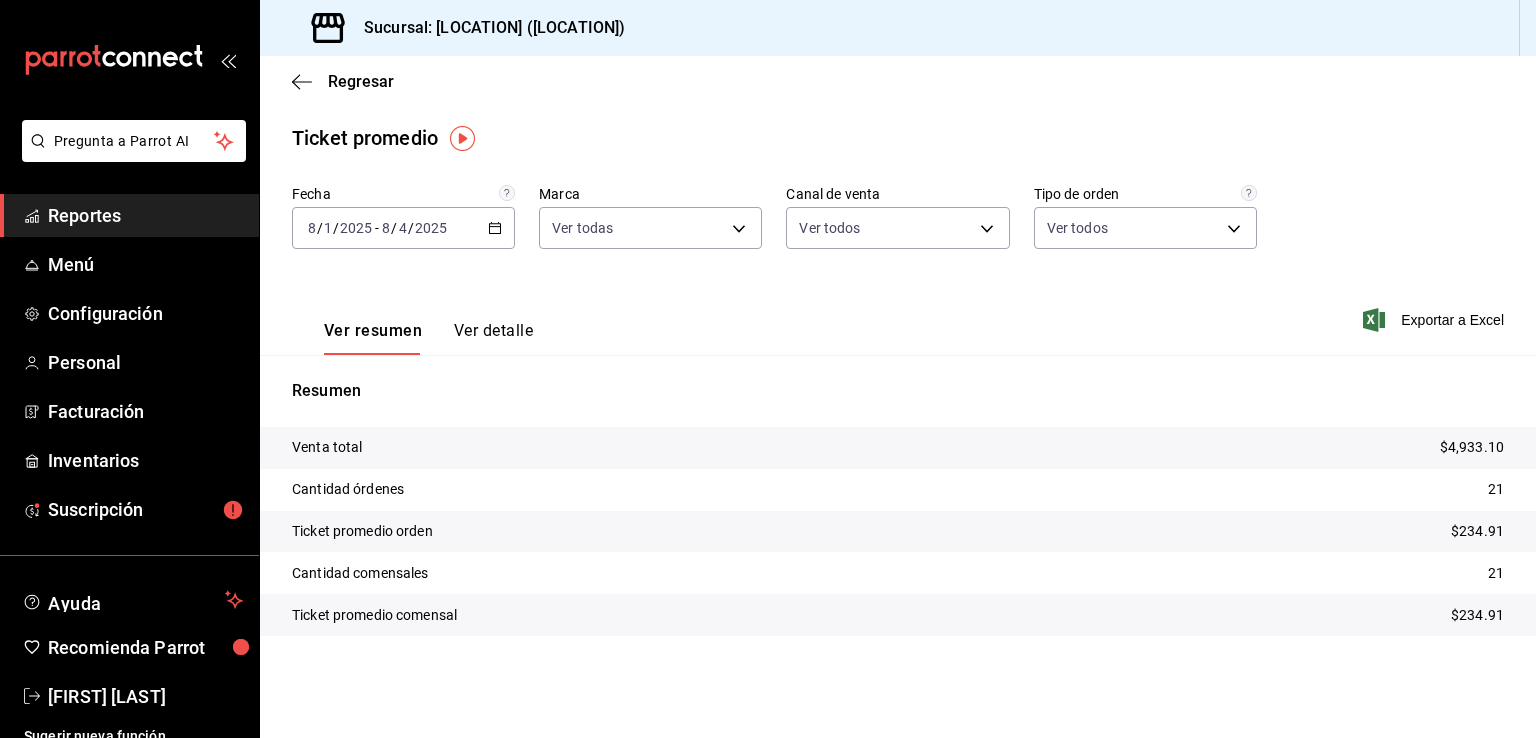 click on "Ticket promedio" at bounding box center [898, 138] 